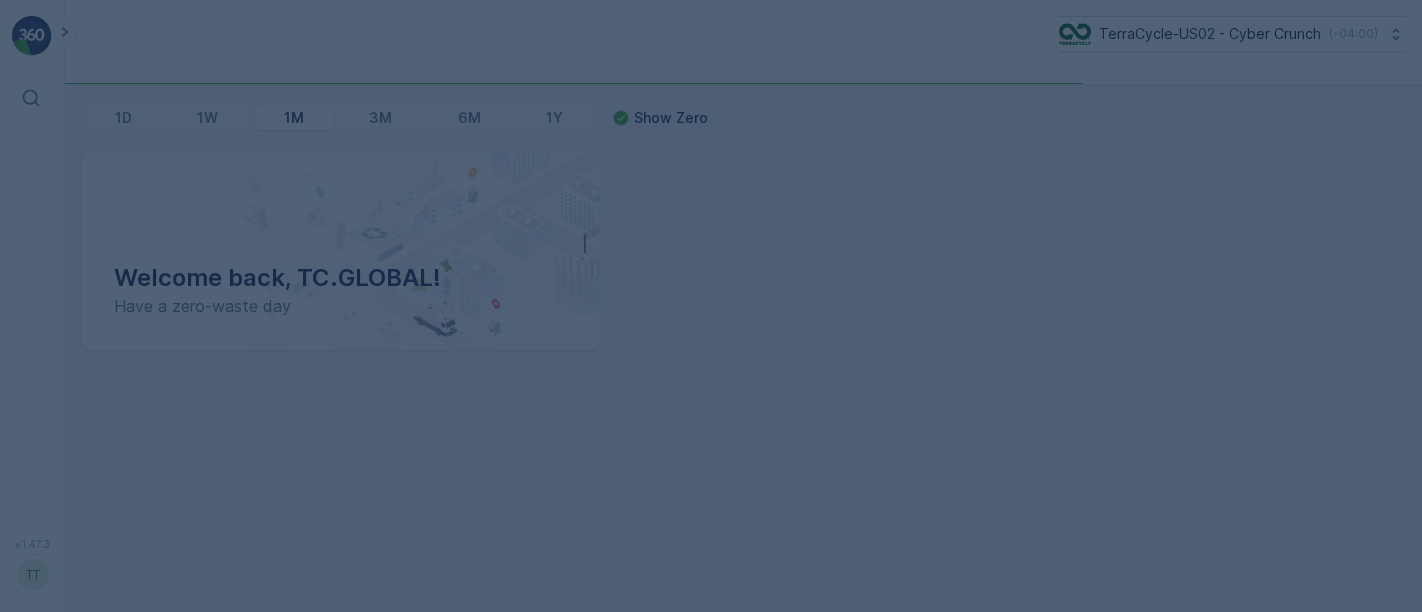scroll, scrollTop: 0, scrollLeft: 0, axis: both 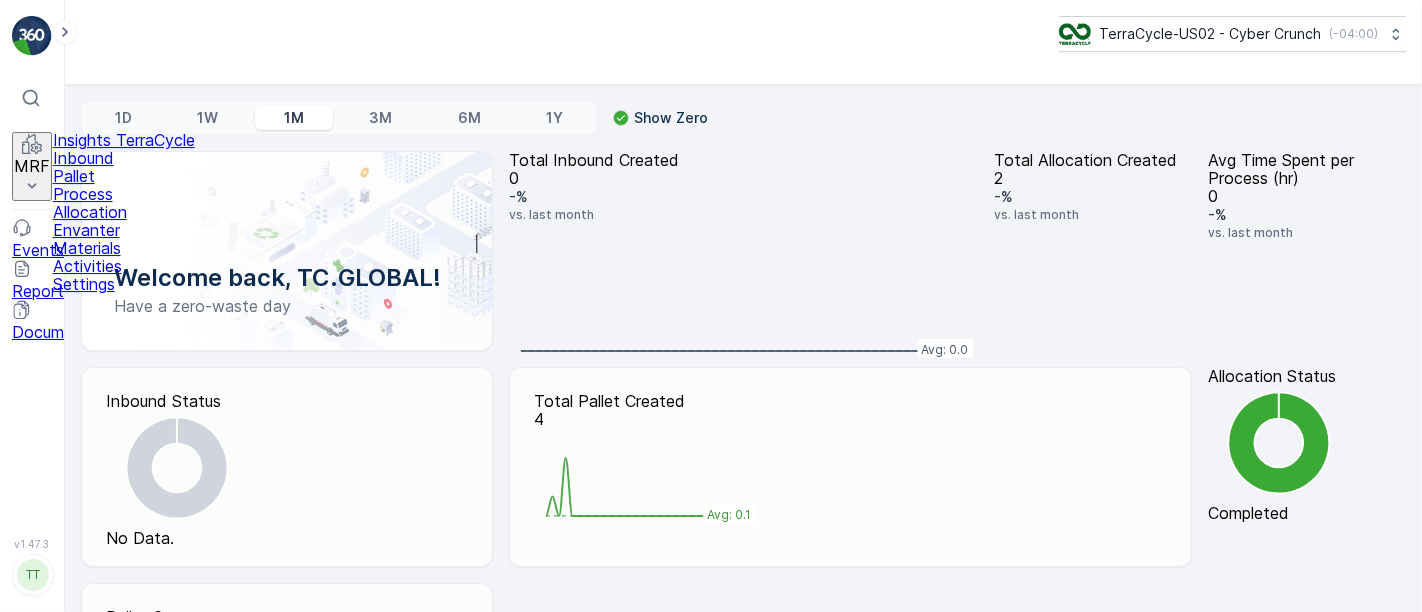 click on "Inbound" at bounding box center (124, 158) 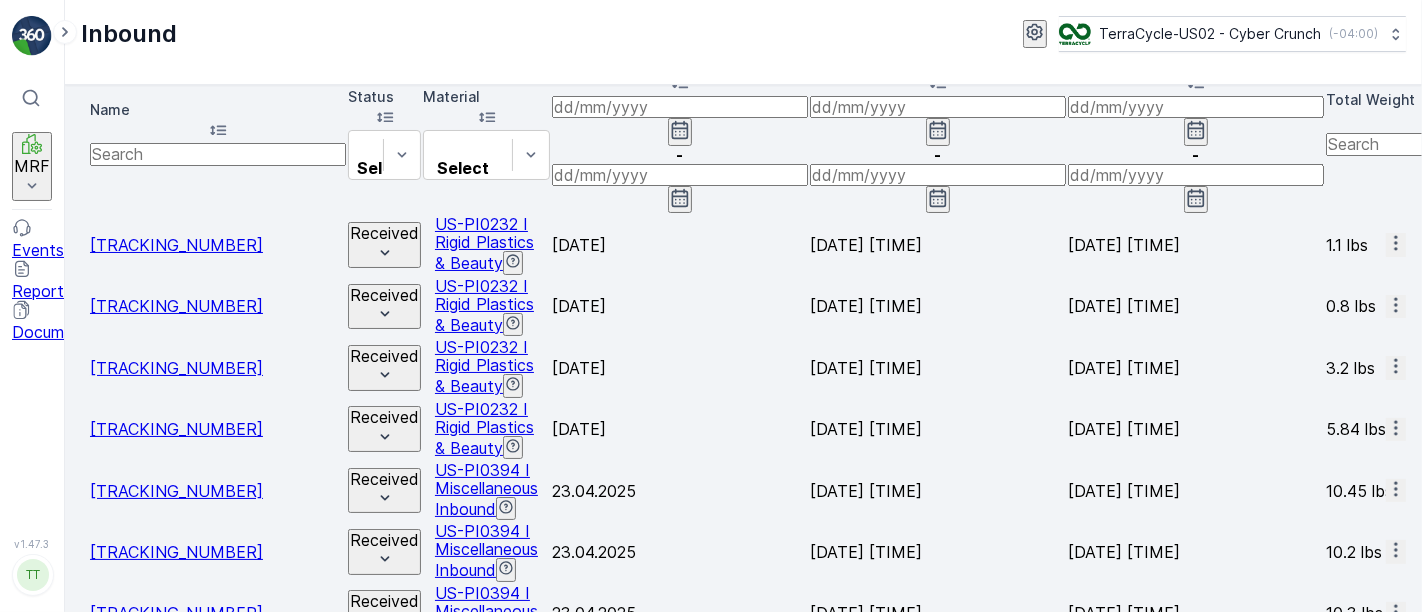 scroll, scrollTop: 171, scrollLeft: 0, axis: vertical 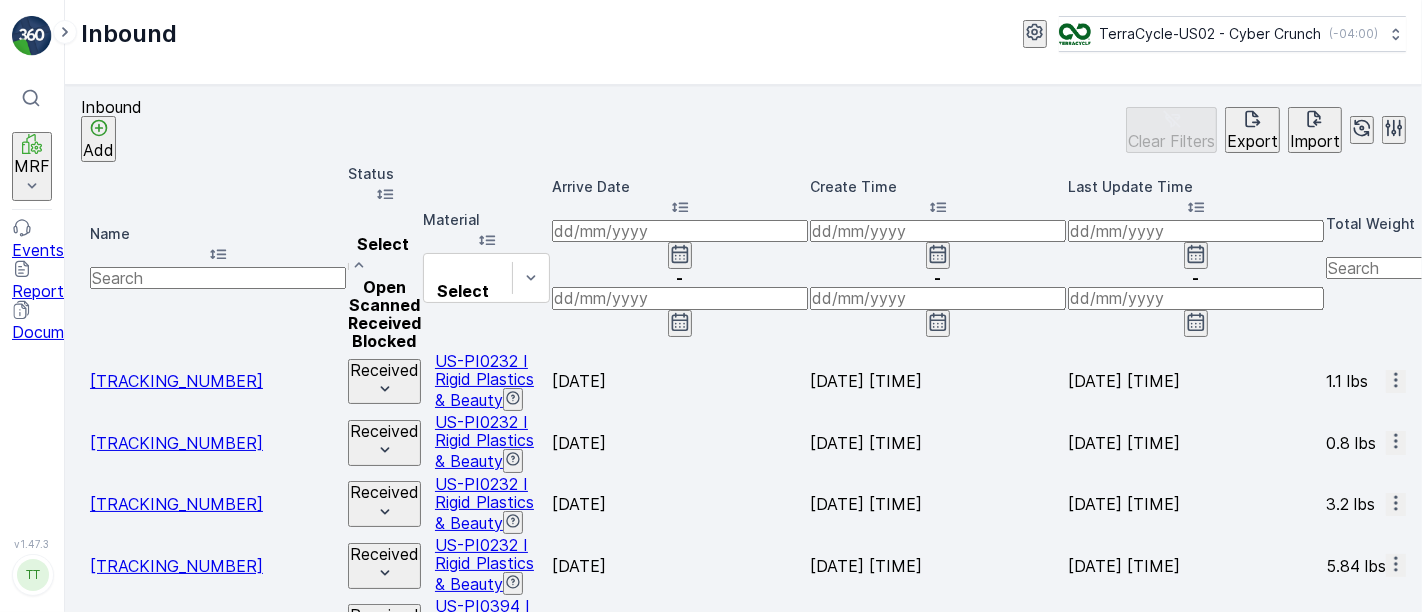 click on "Open" at bounding box center (384, 287) 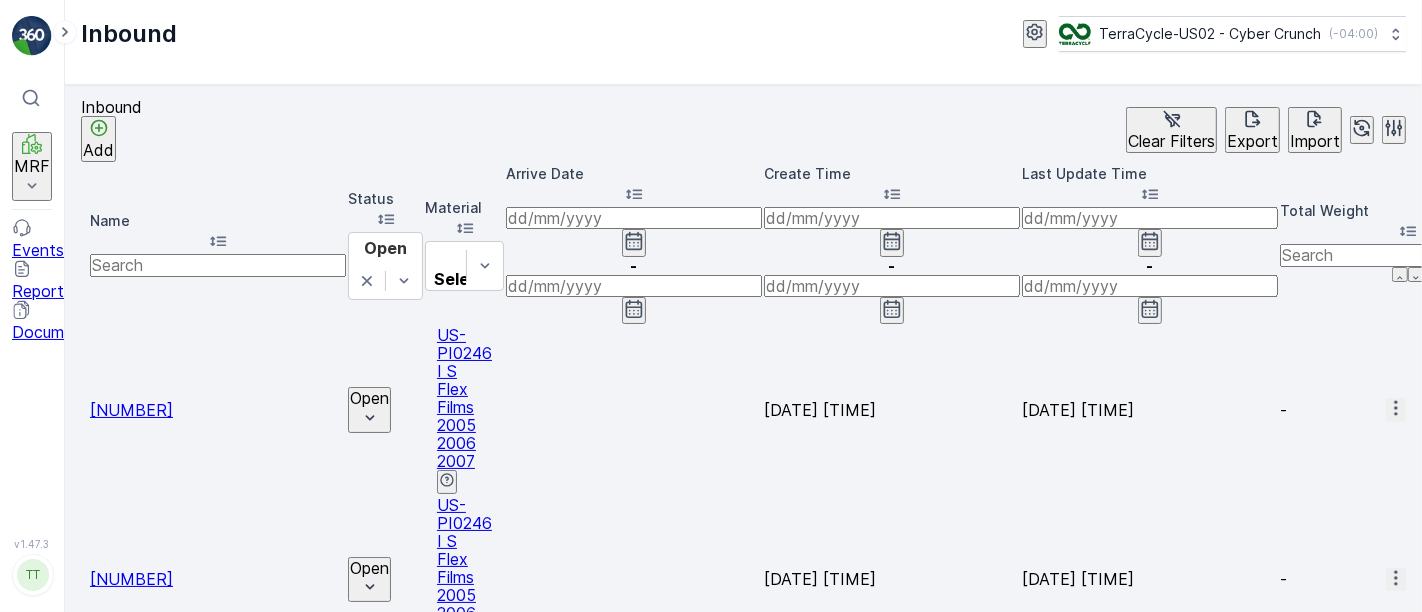 click on "Add" at bounding box center [98, 150] 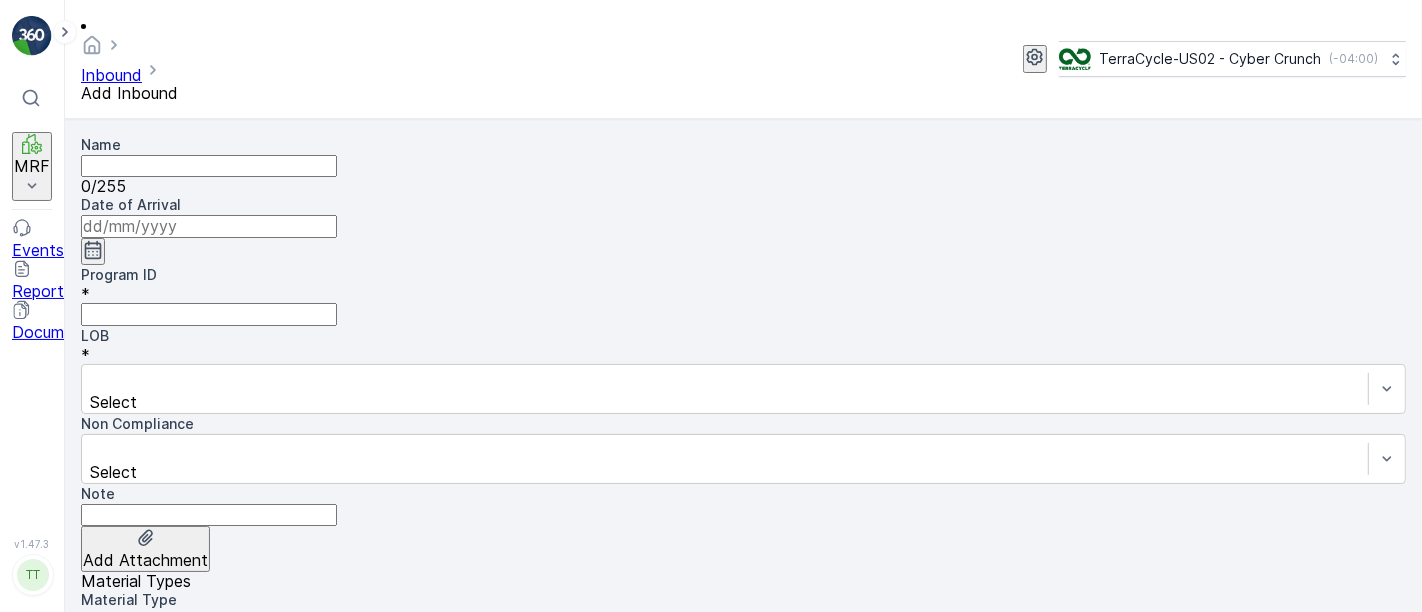 click on "Name" at bounding box center [209, 166] 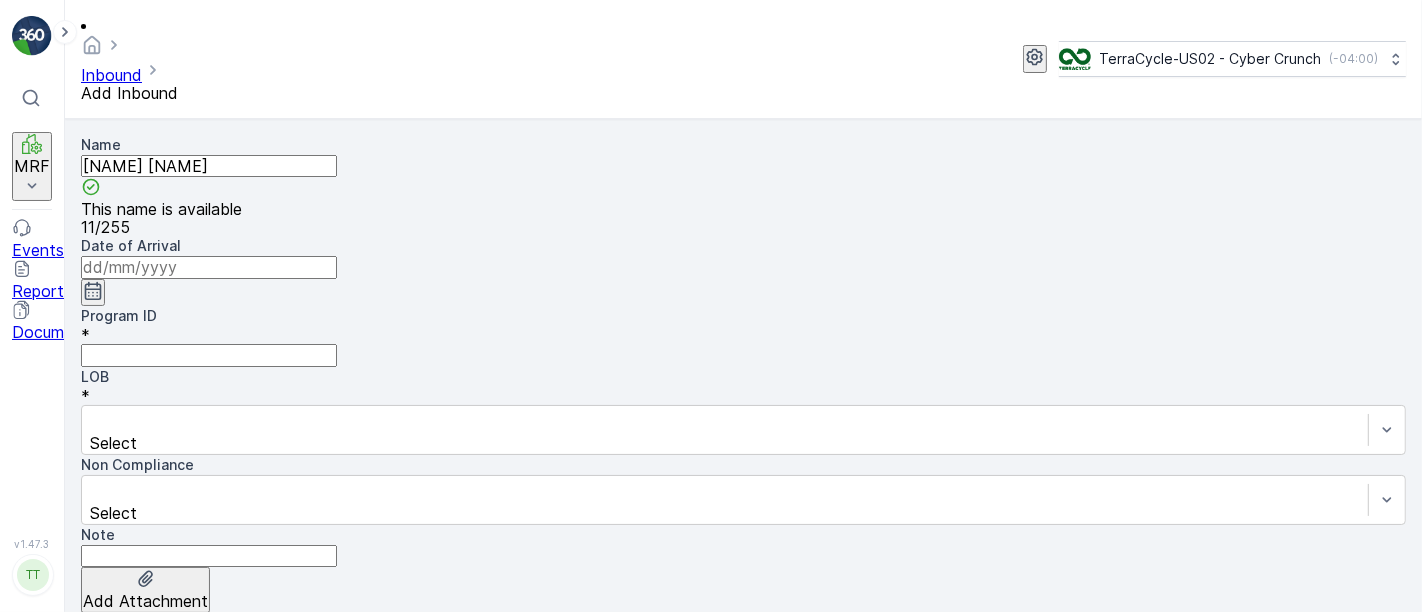 type on "[NAME] [NAME]" 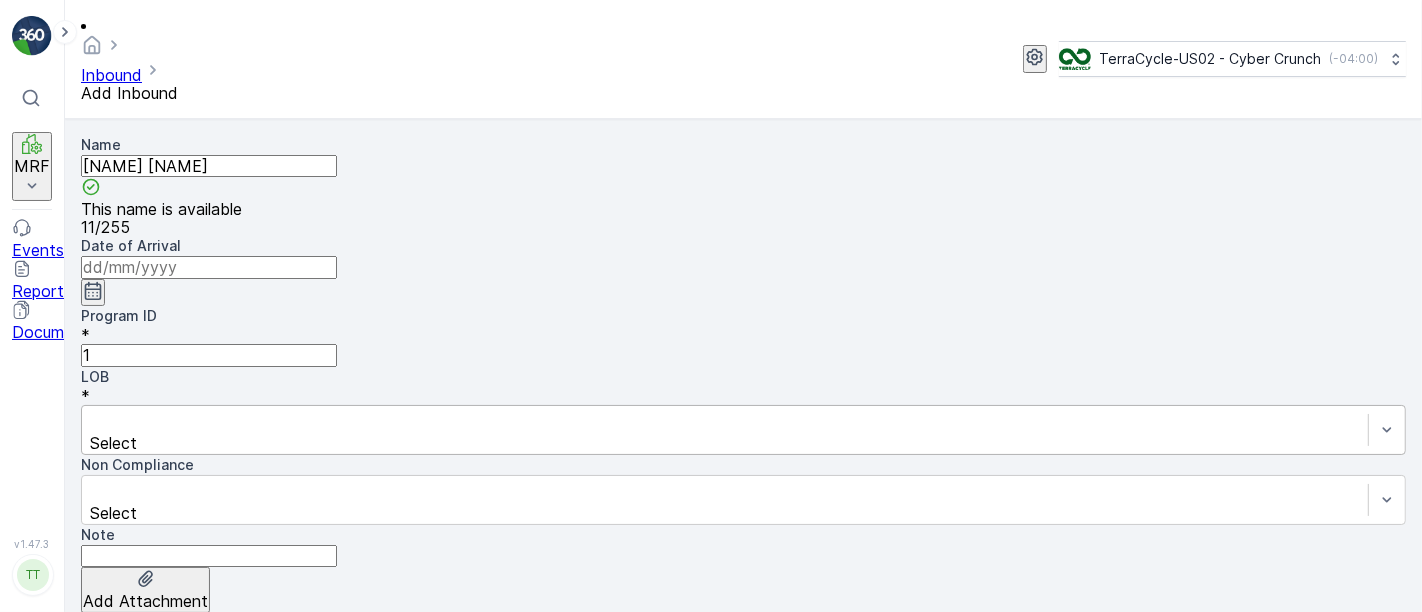 type on "1" 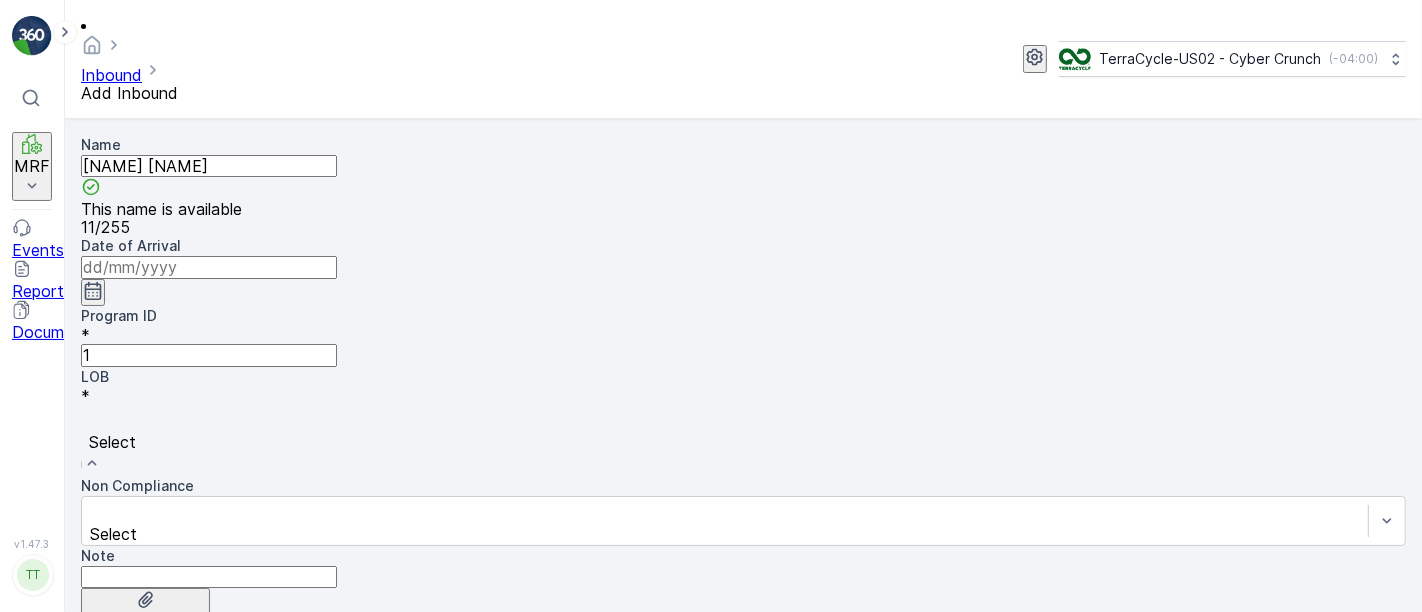 click on "NRP" at bounding box center [711, 621] 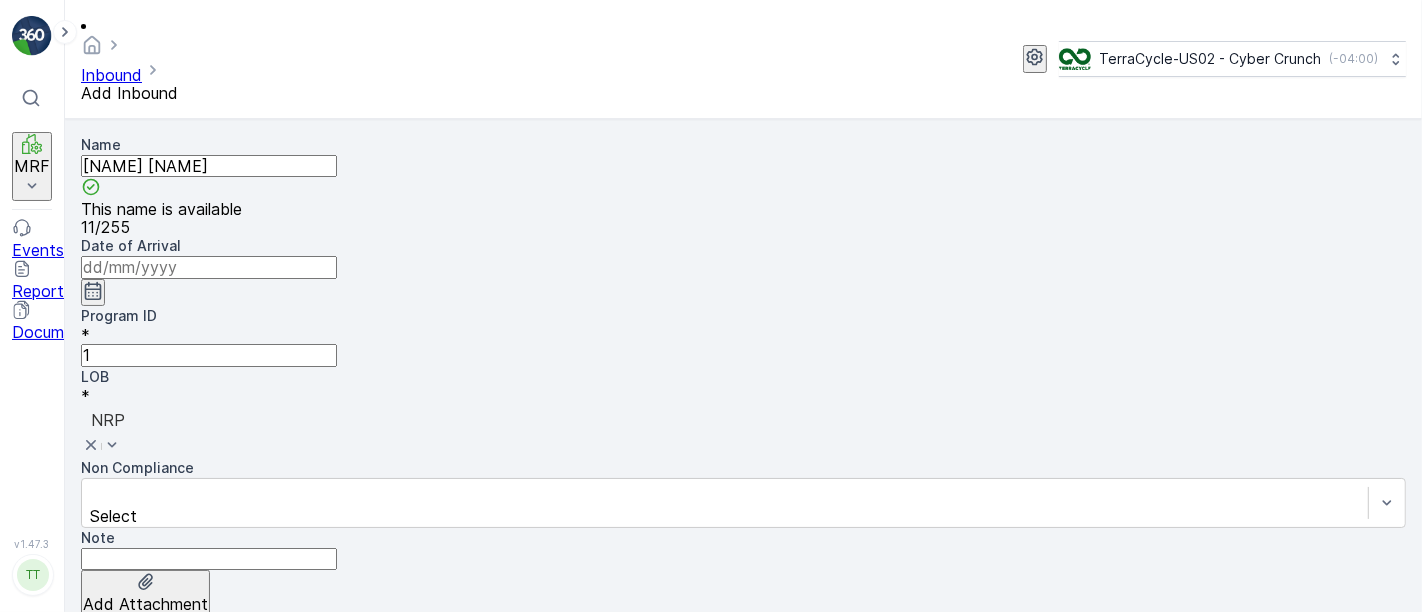 click at bounding box center [725, 688] 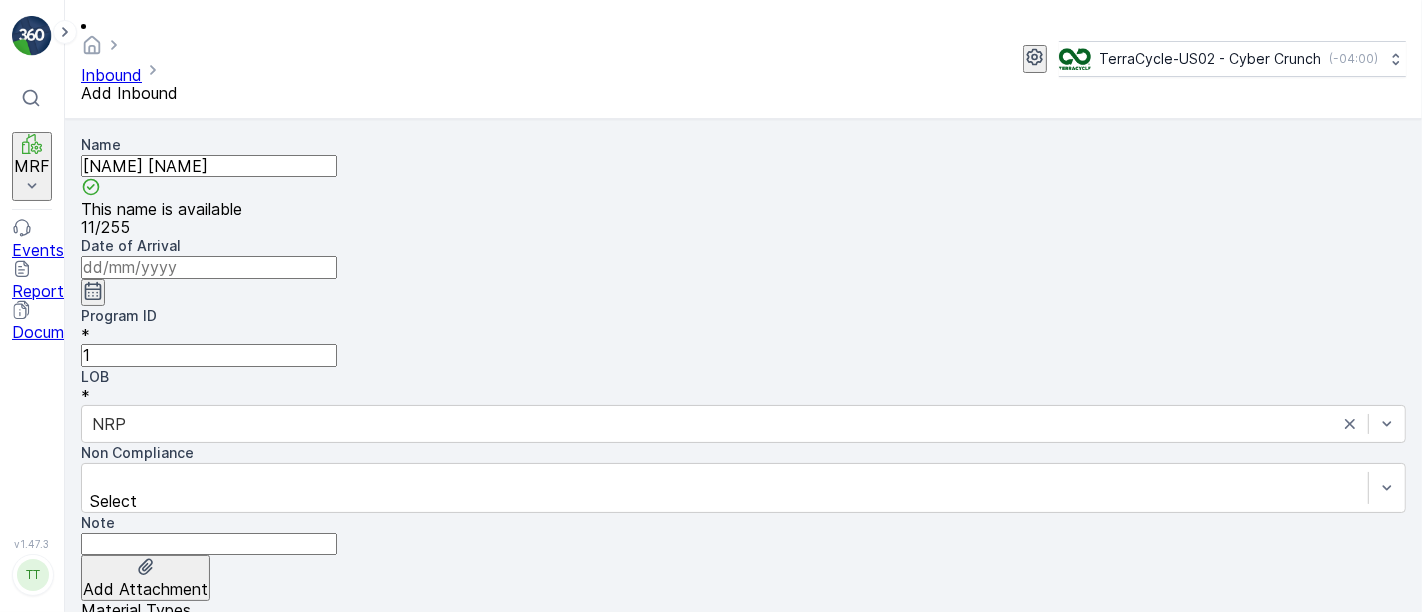 scroll, scrollTop: 10660, scrollLeft: 0, axis: vertical 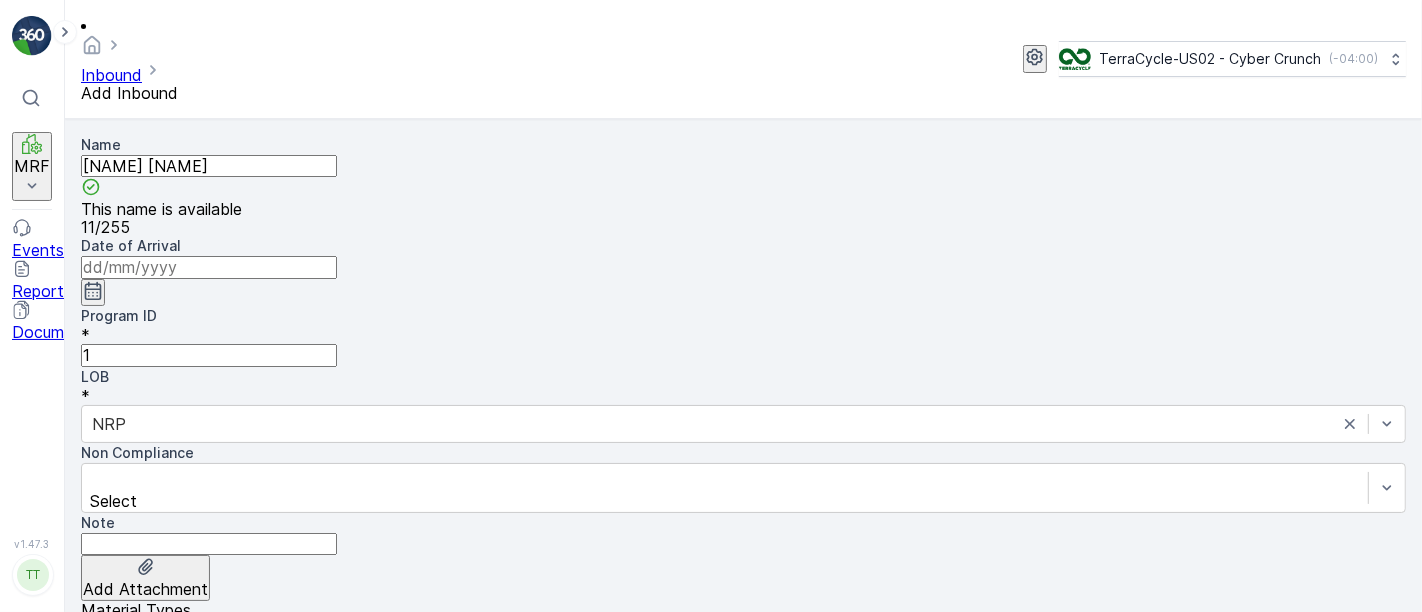 click on "US-PI0128 I Art Supplies" at bounding box center (743, 6461) 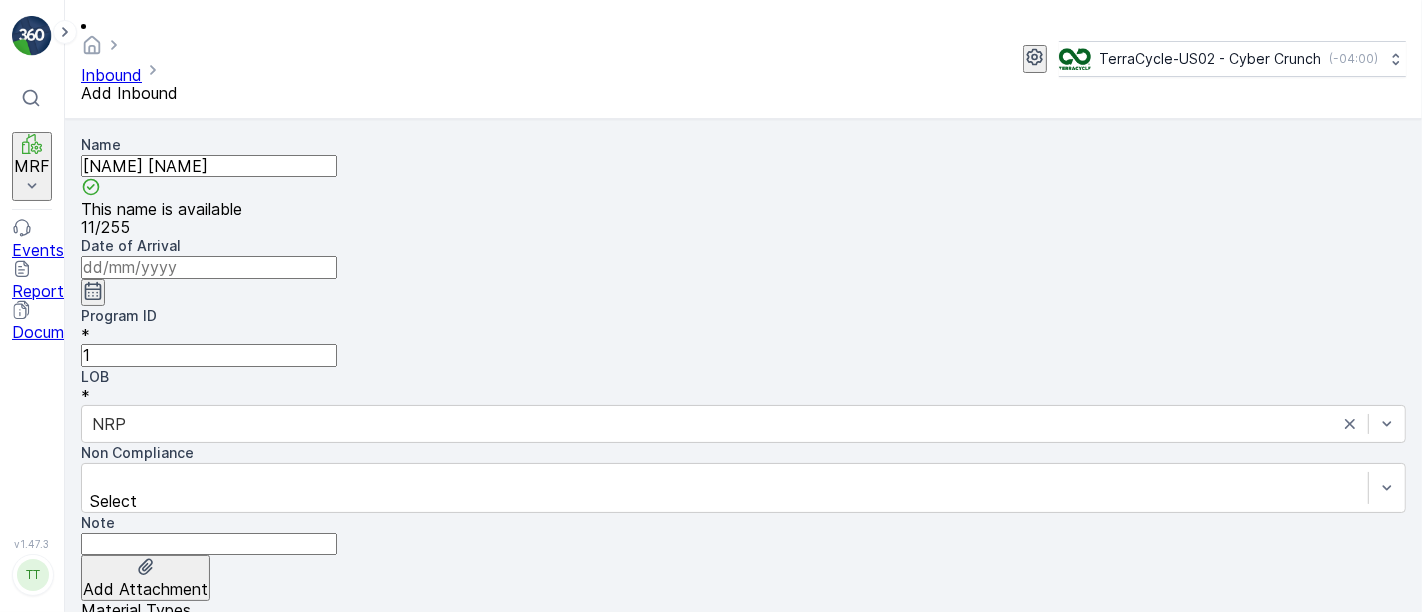 scroll, scrollTop: 0, scrollLeft: 0, axis: both 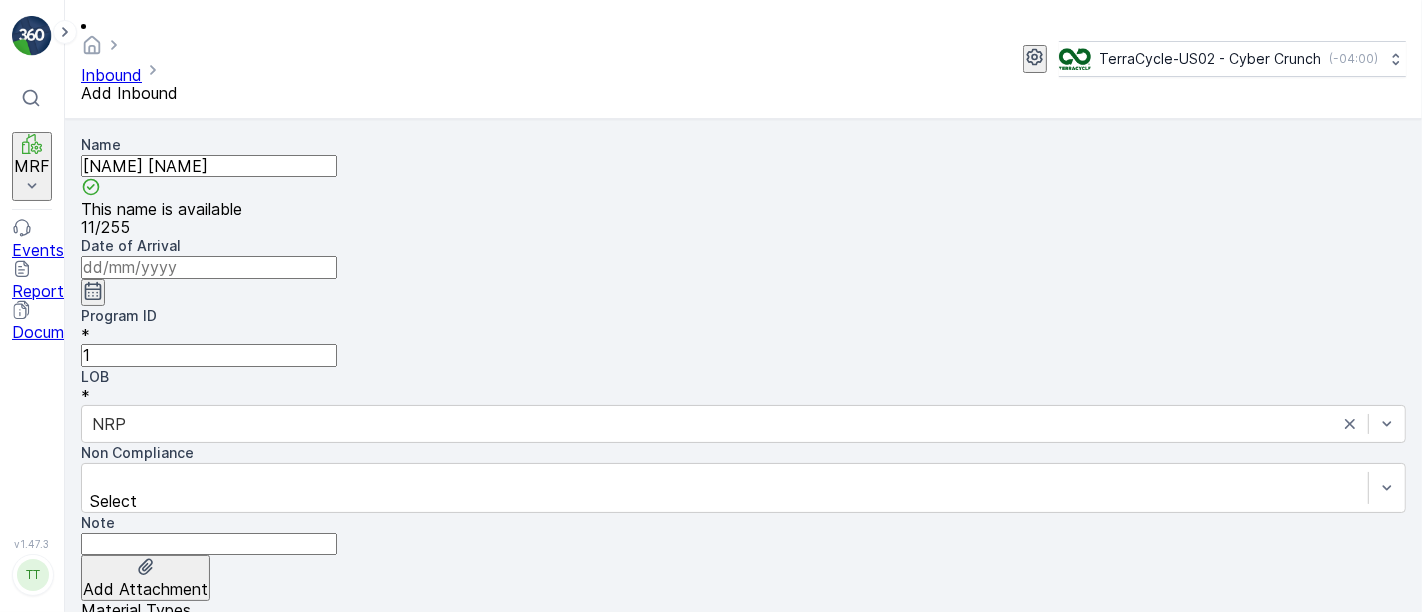 click on "Submit" at bounding box center (162, 822) 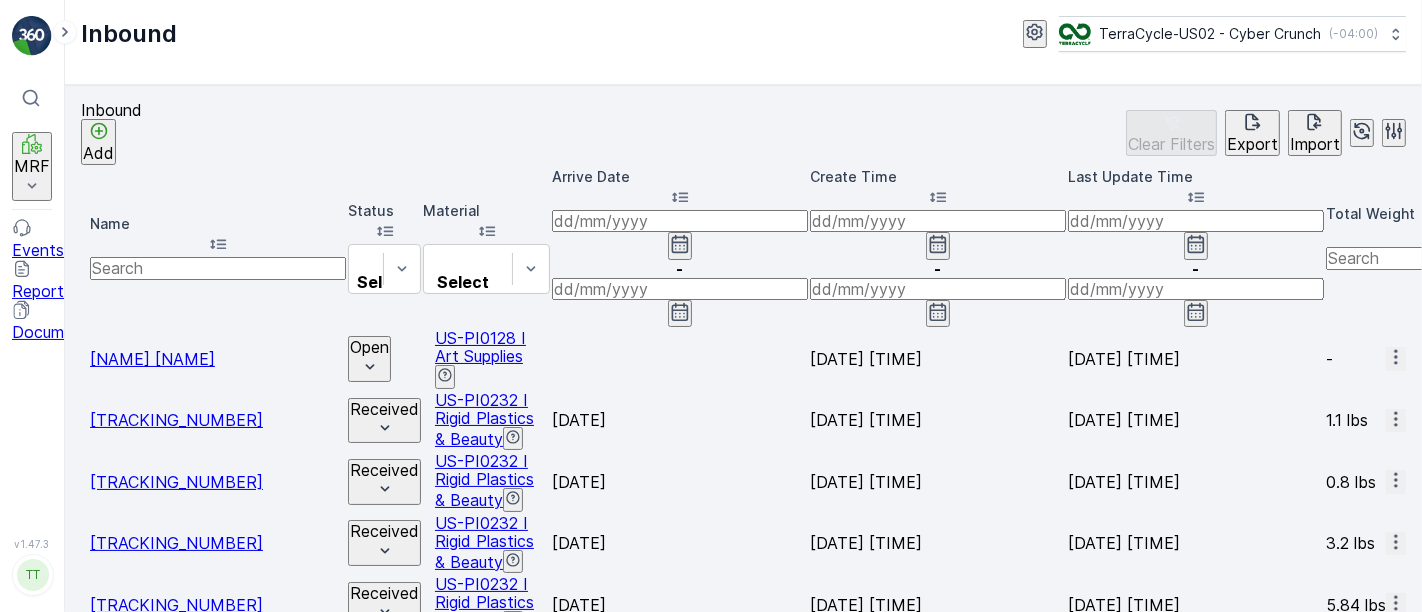 click on "[FIRST] [LAST]" at bounding box center (152, 359) 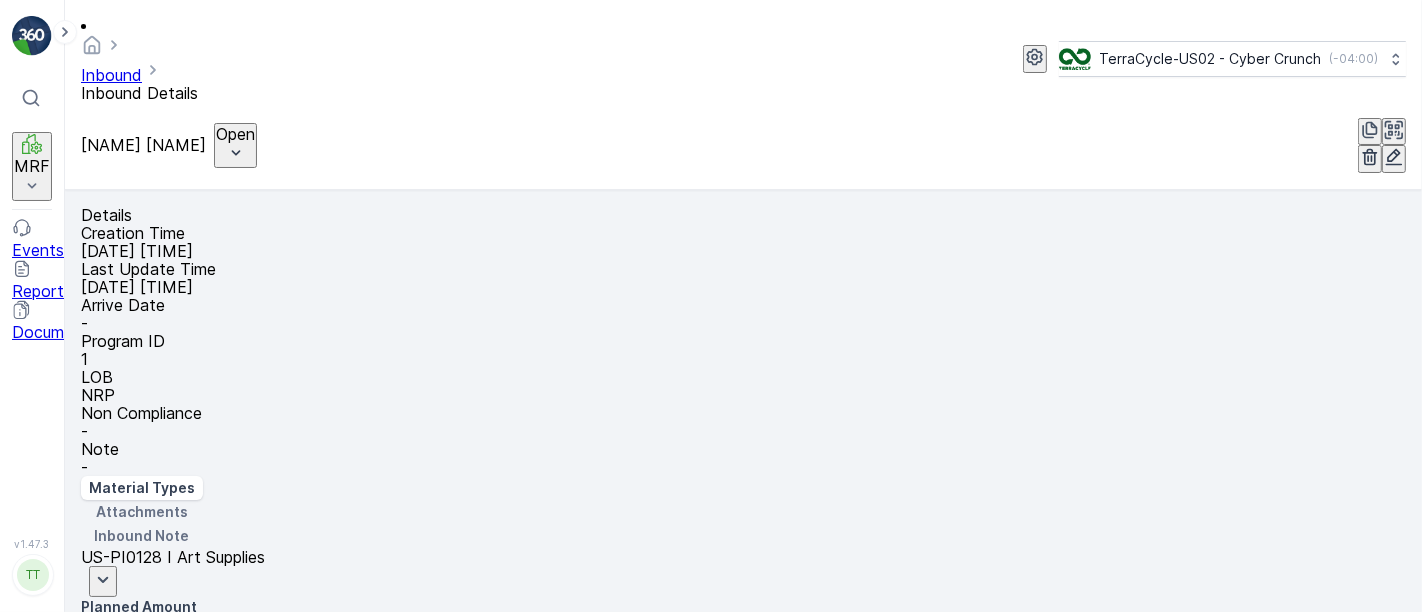 click 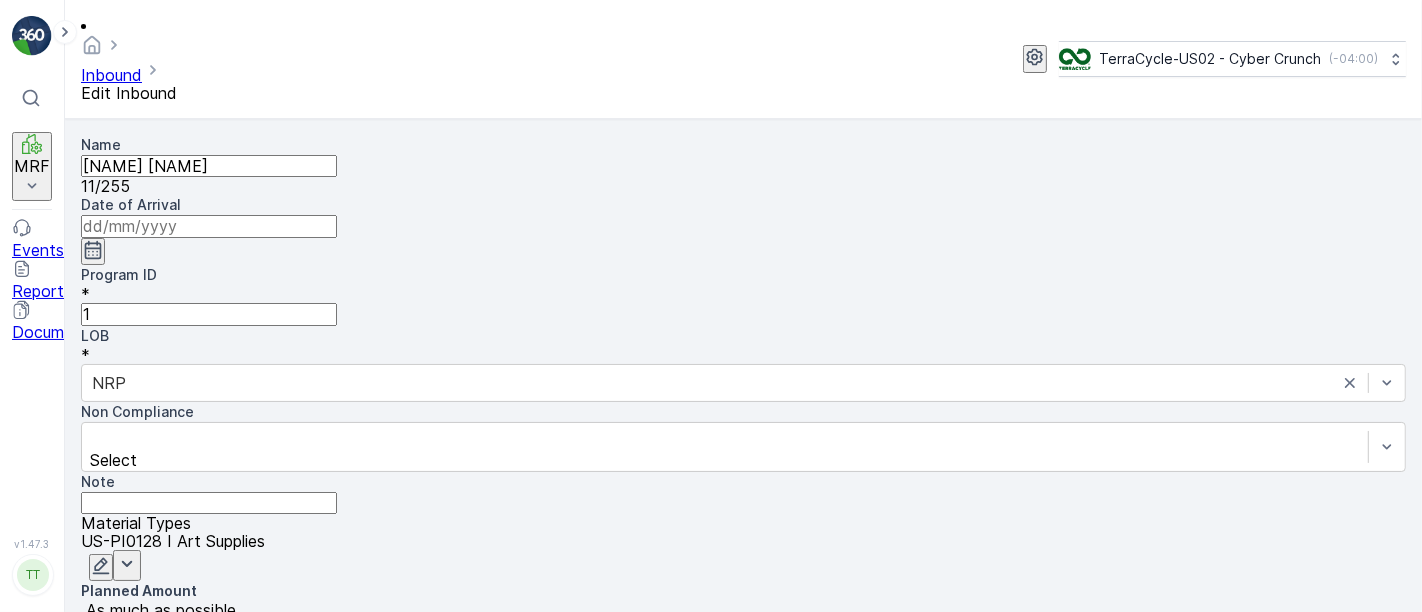 click 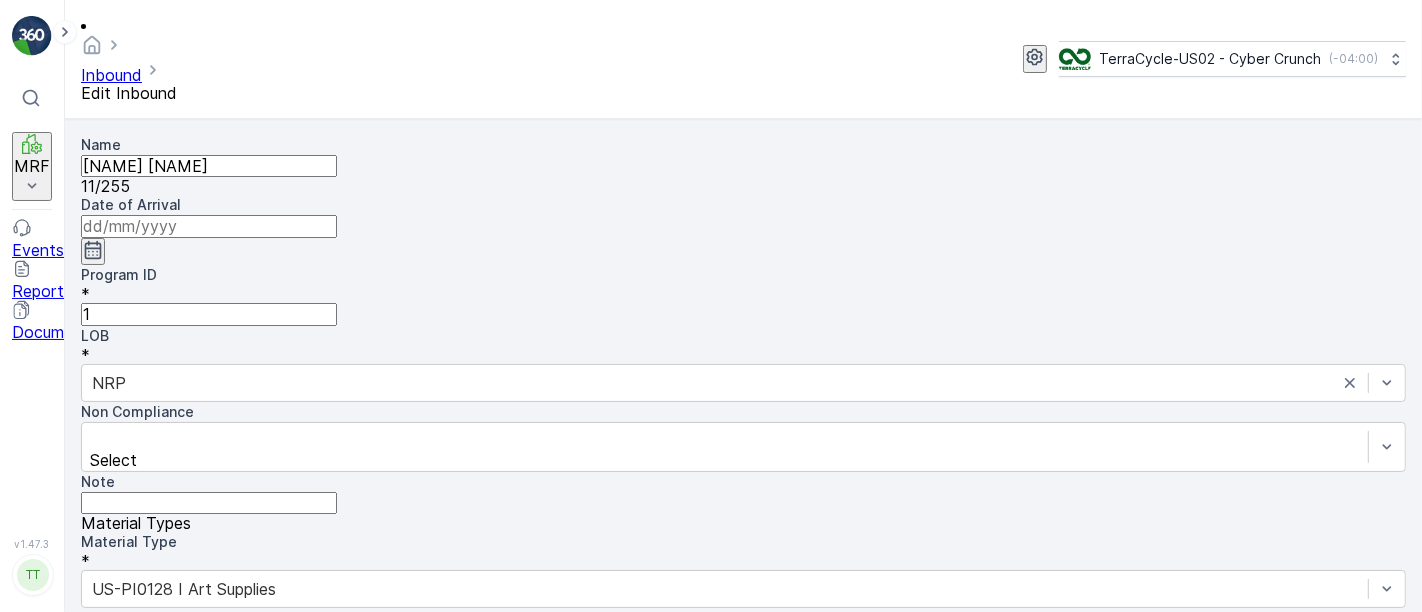 click at bounding box center [209, 226] 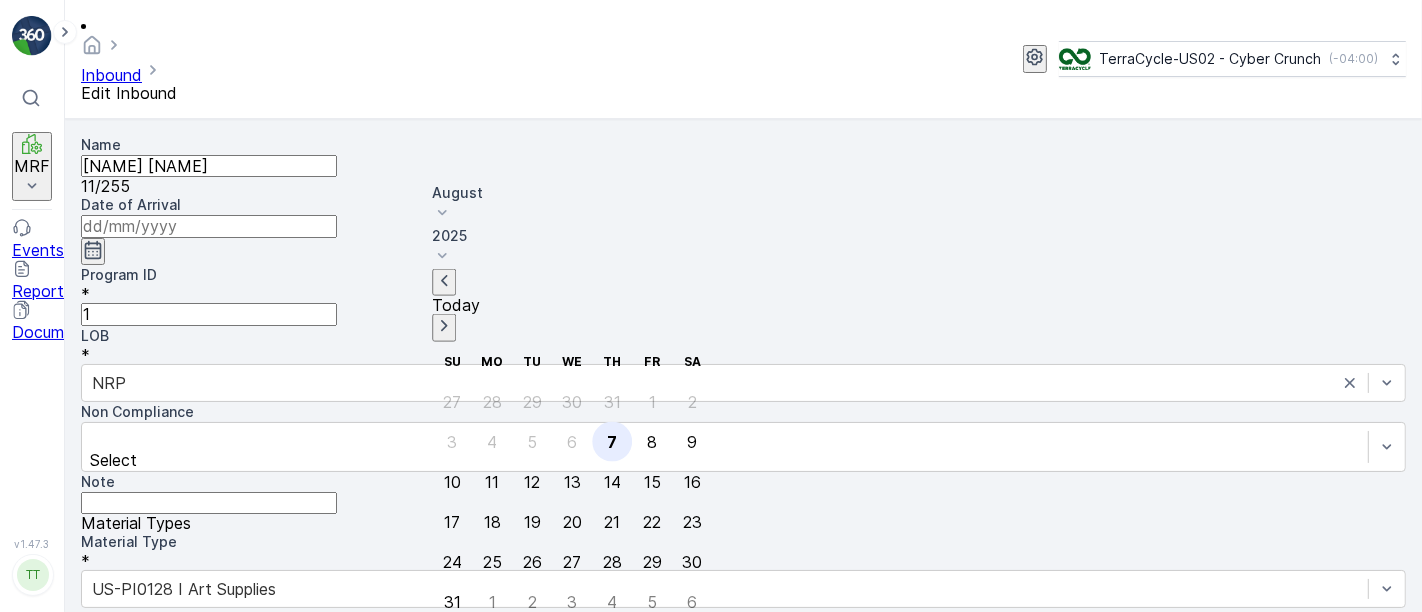 click on "7" at bounding box center (612, 441) 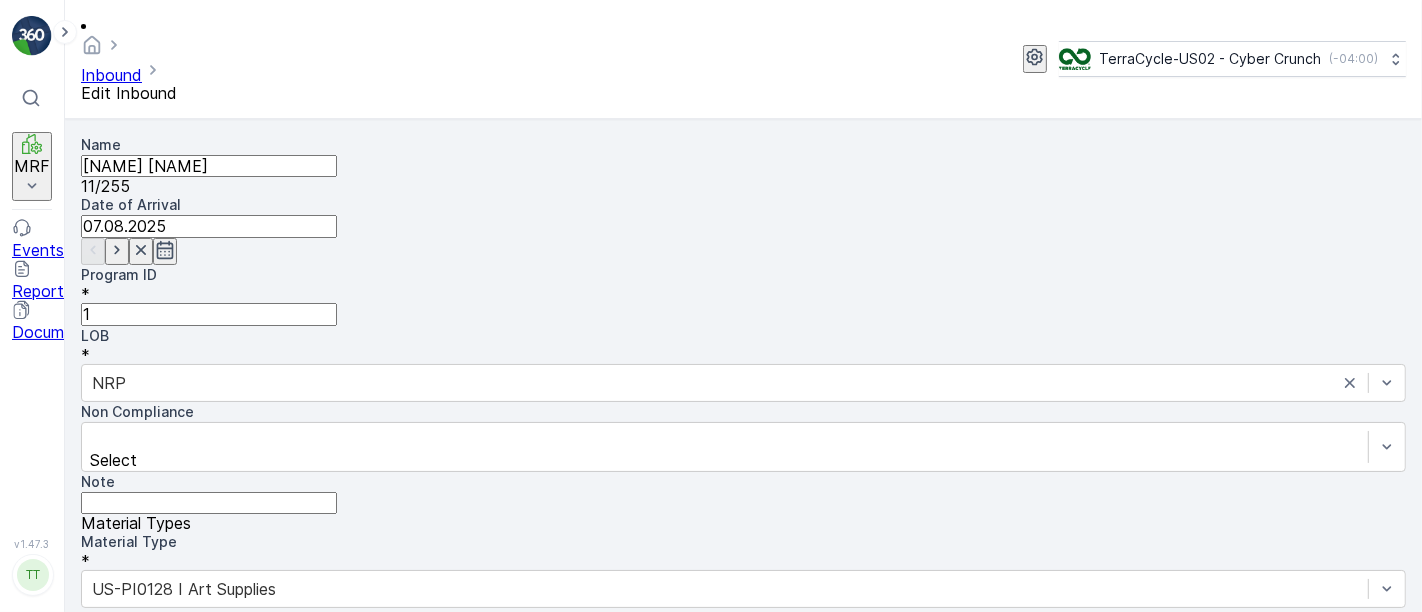 click on "Submit" at bounding box center (162, 1137) 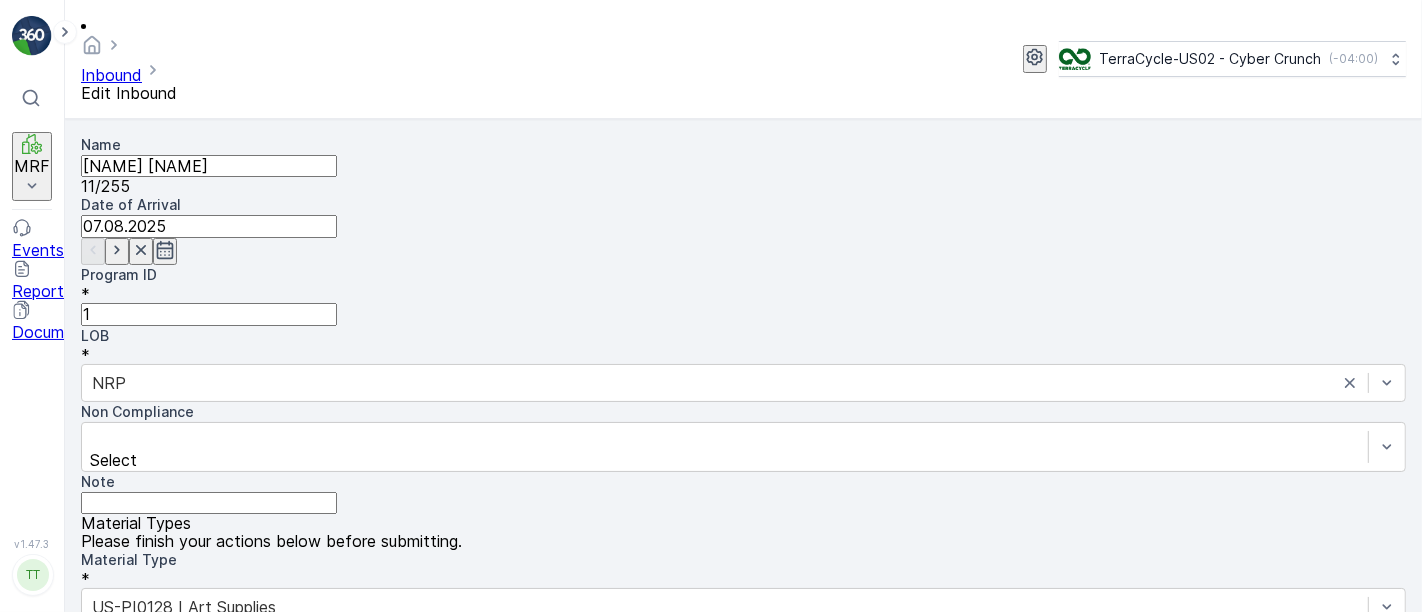 scroll, scrollTop: 302, scrollLeft: 0, axis: vertical 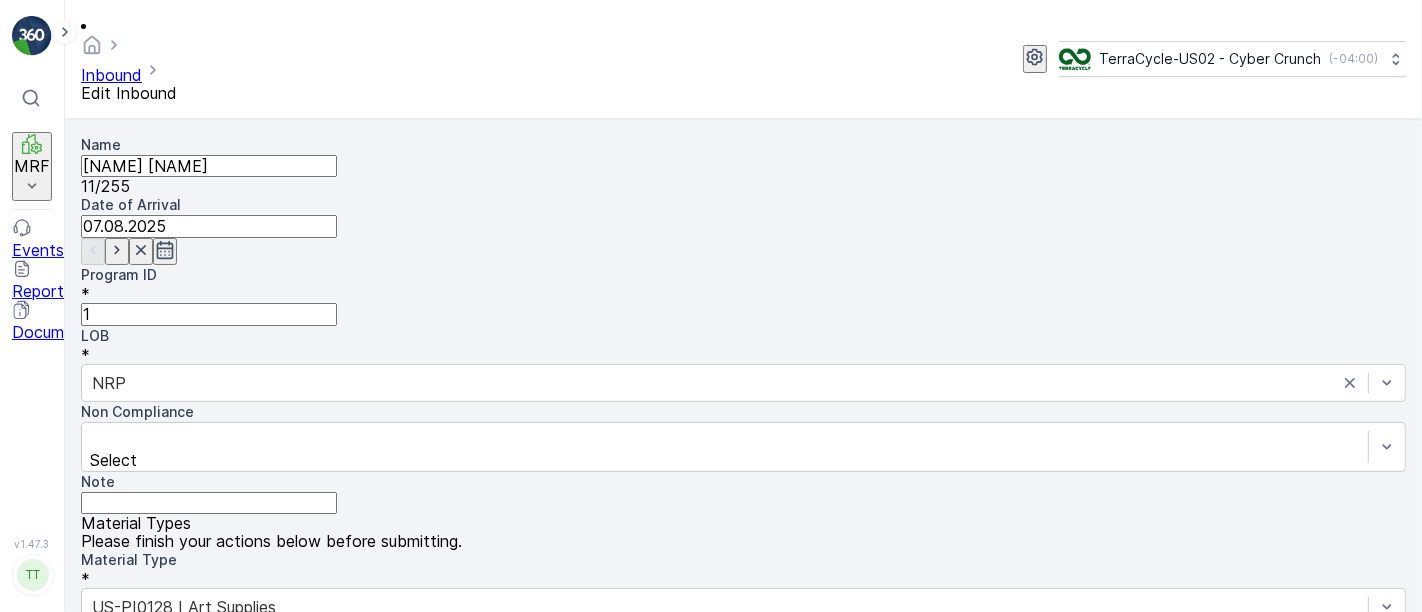 click on "Save" at bounding box center (1385, 1125) 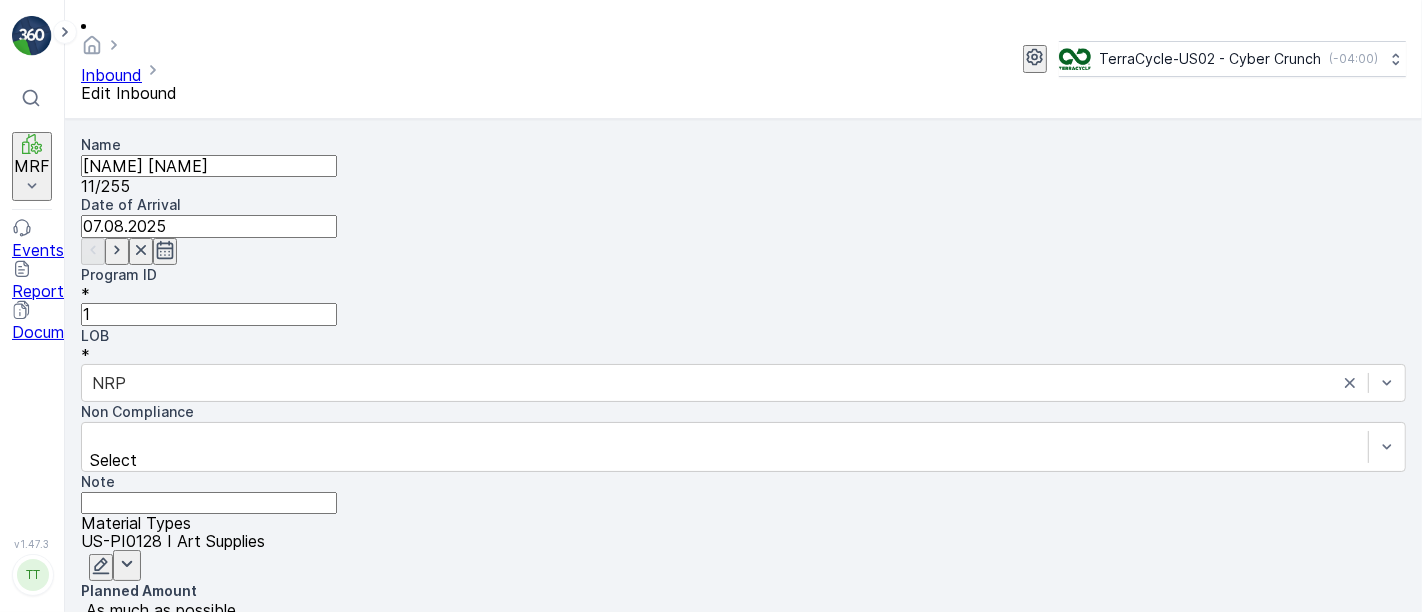 scroll, scrollTop: 0, scrollLeft: 0, axis: both 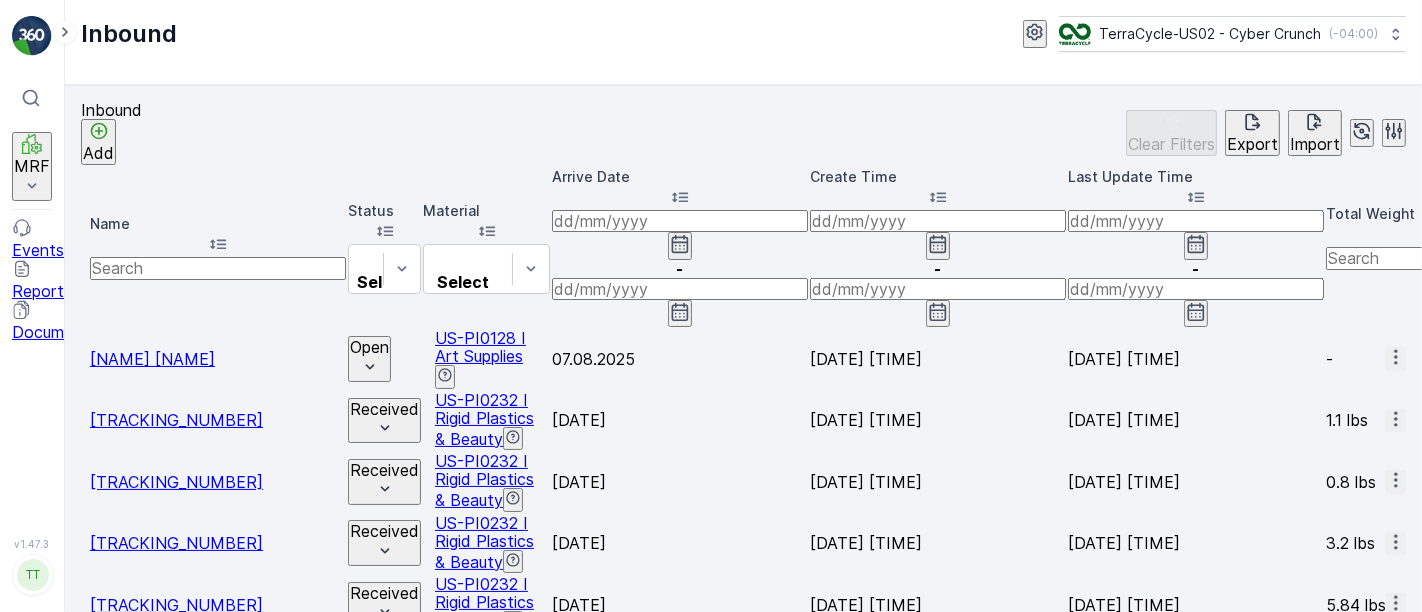 click on "[DATE]" at bounding box center (680, 604) 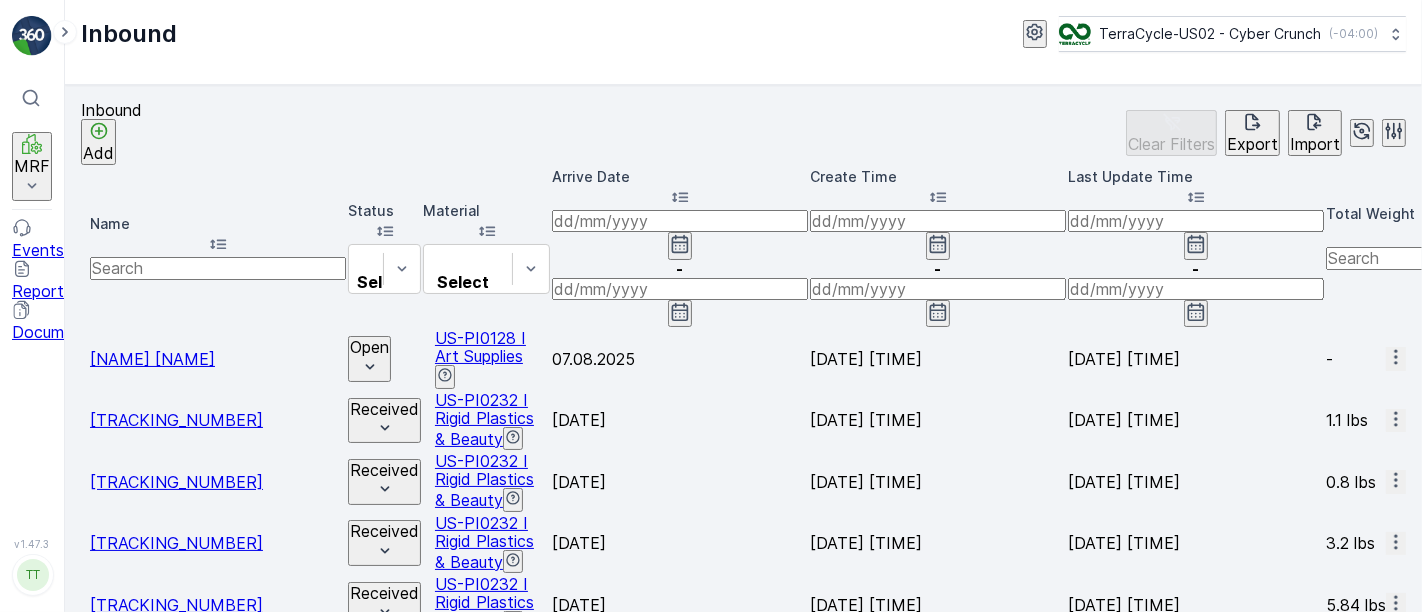 click on "Inbound Add Clear Filters Export Import" at bounding box center (743, 133) 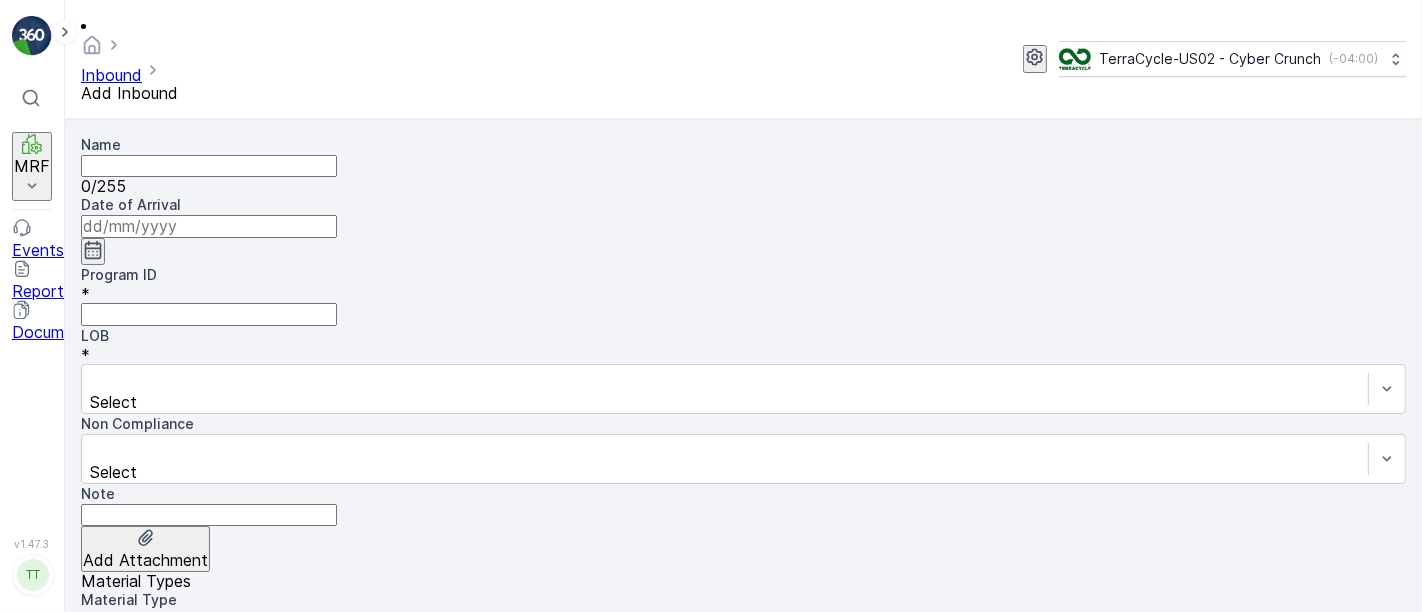 click on "Name" at bounding box center [209, 166] 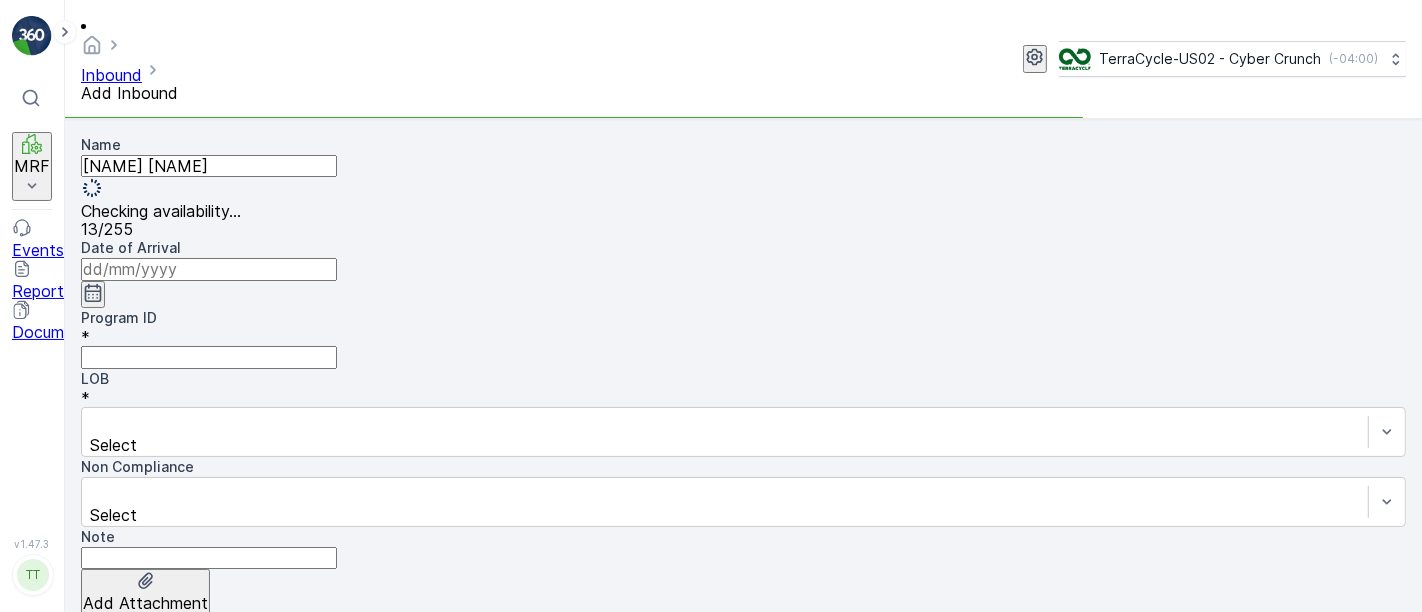 type on "[FIRST] [LAST] 2" 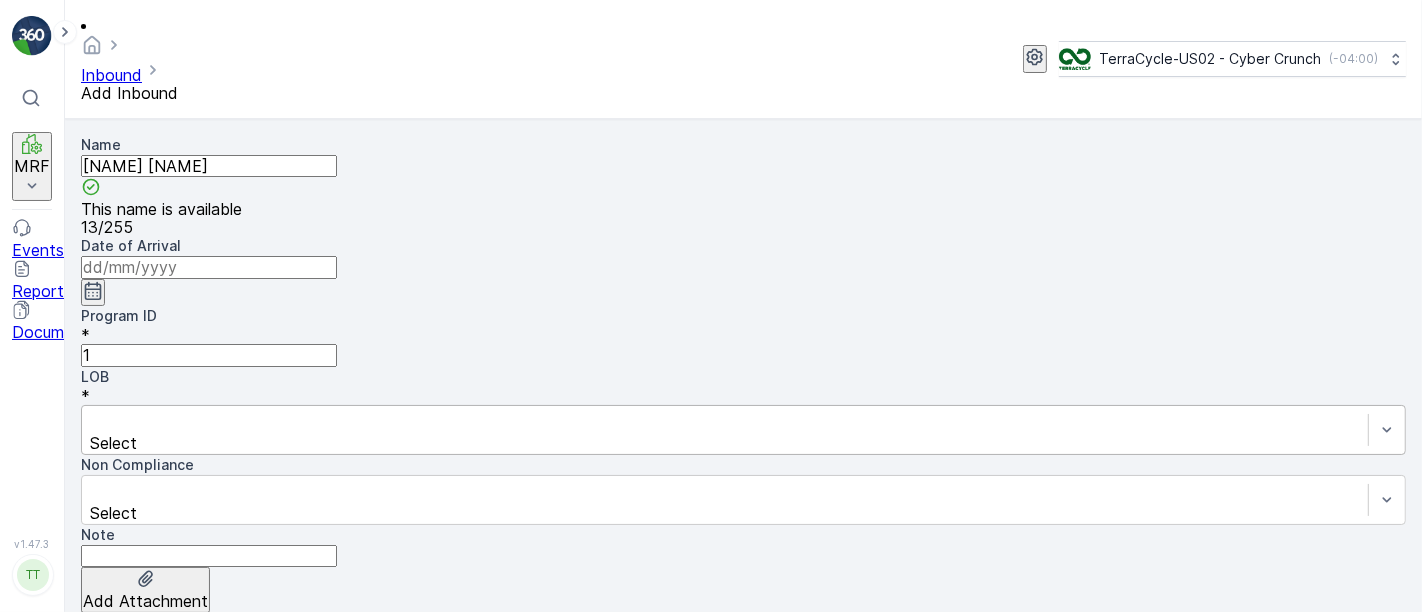 type on "1" 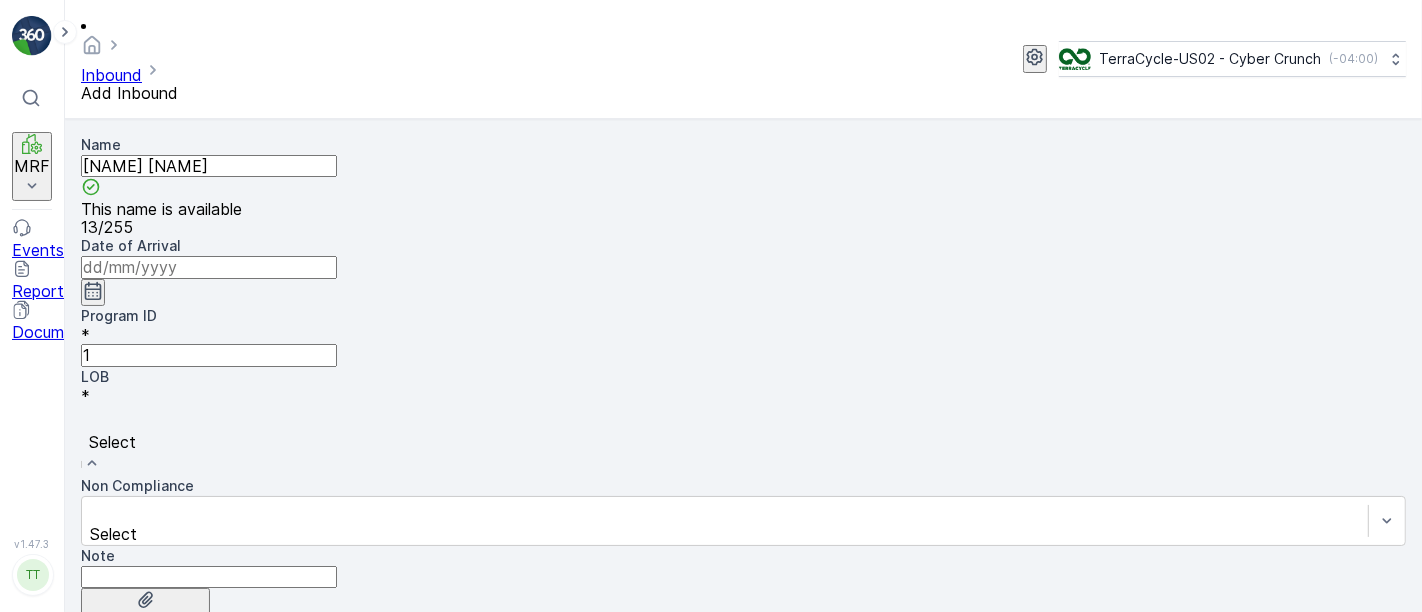 click on "NRP" at bounding box center [711, 621] 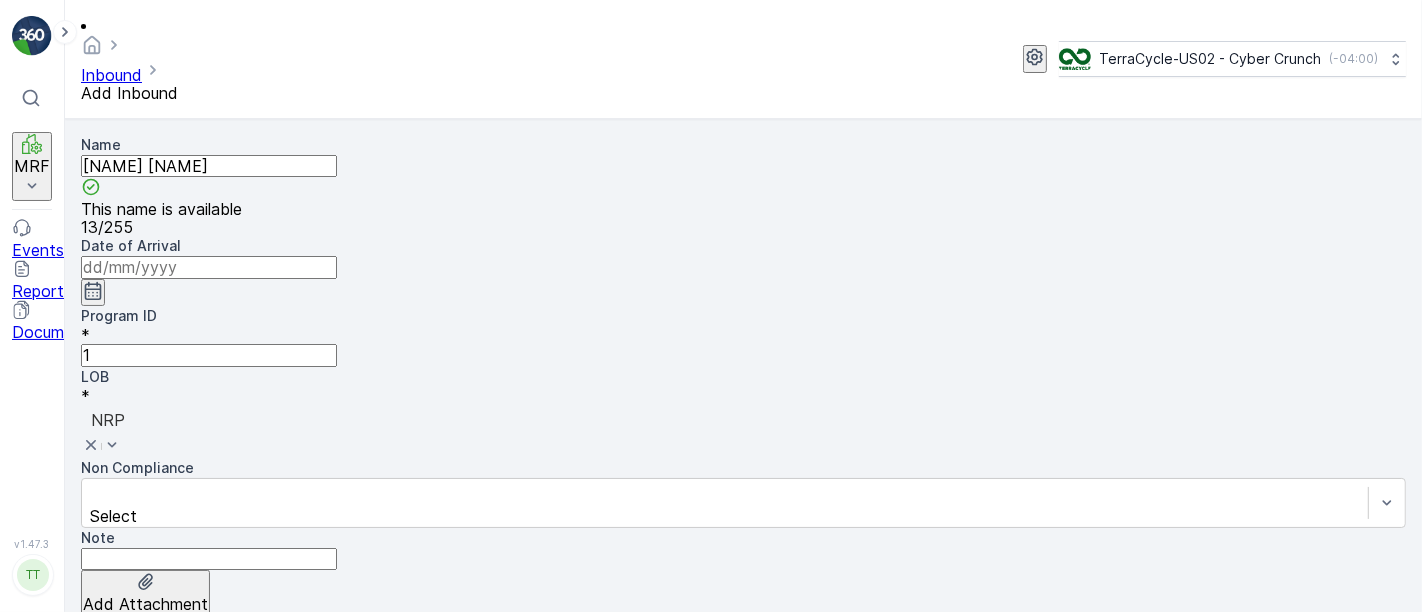 click at bounding box center (725, 688) 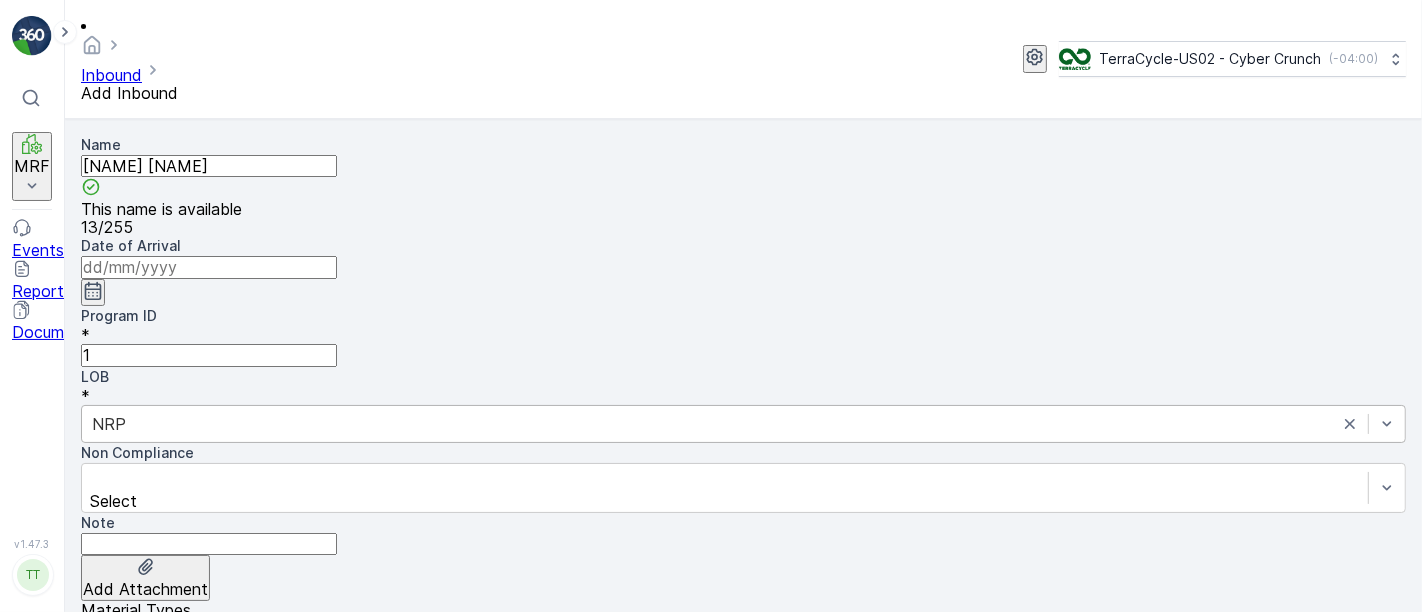 scroll, scrollTop: 7120, scrollLeft: 0, axis: vertical 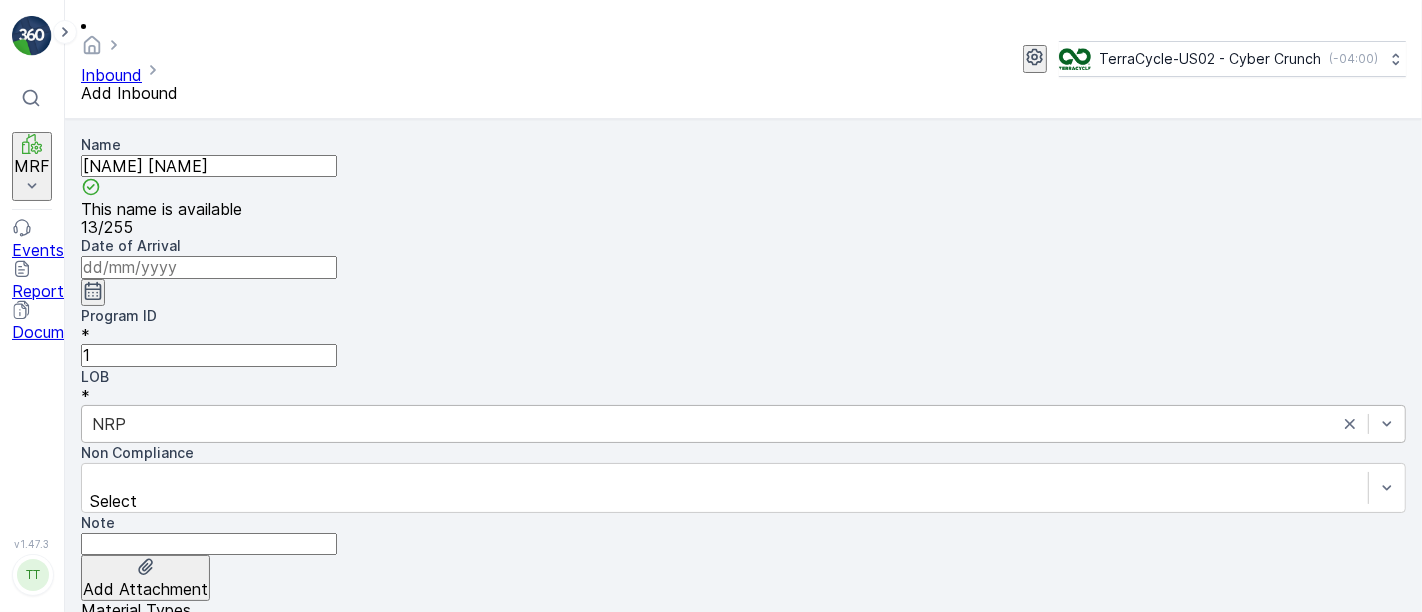 click on "US-PI0024 I C01287 Baby Gear" at bounding box center [200, 4589] 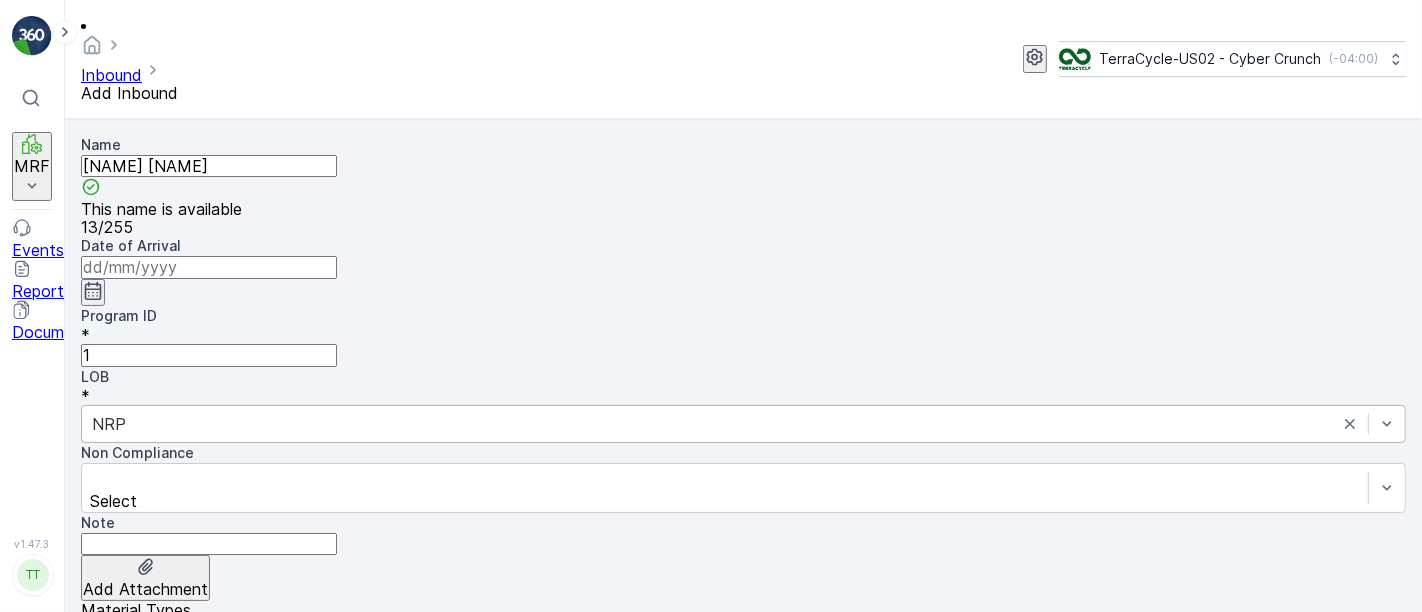 scroll, scrollTop: 156, scrollLeft: 0, axis: vertical 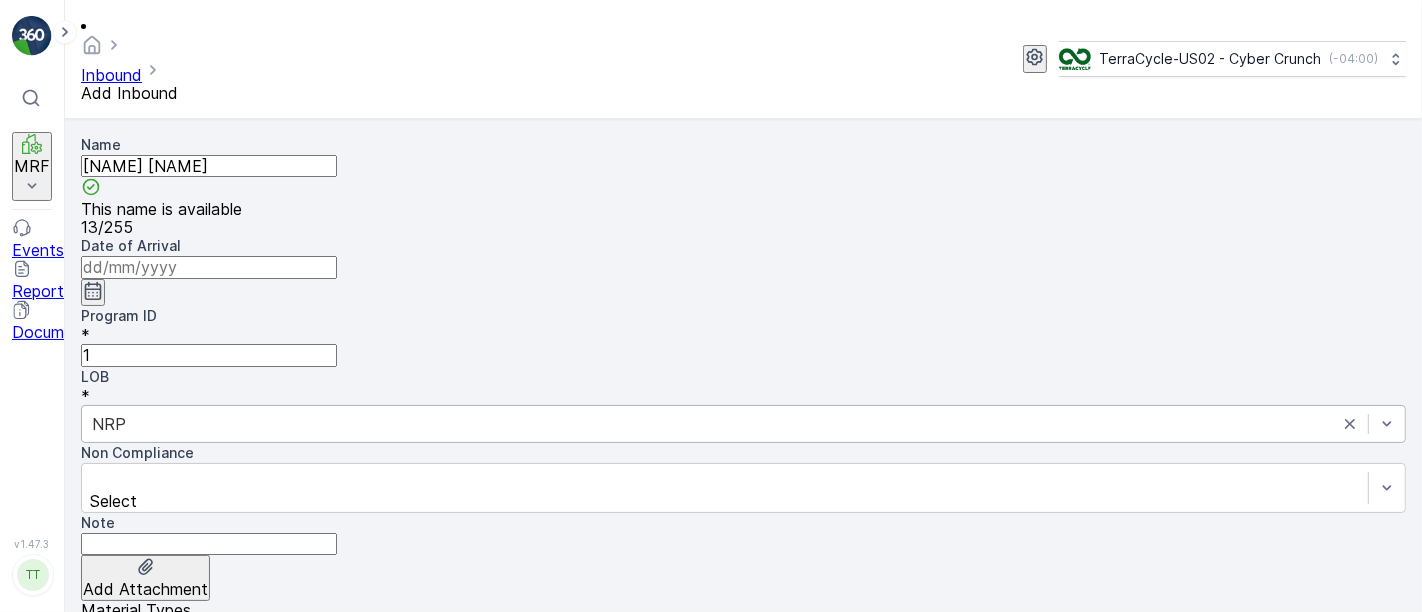 click on "Add" at bounding box center (1388, 1129) 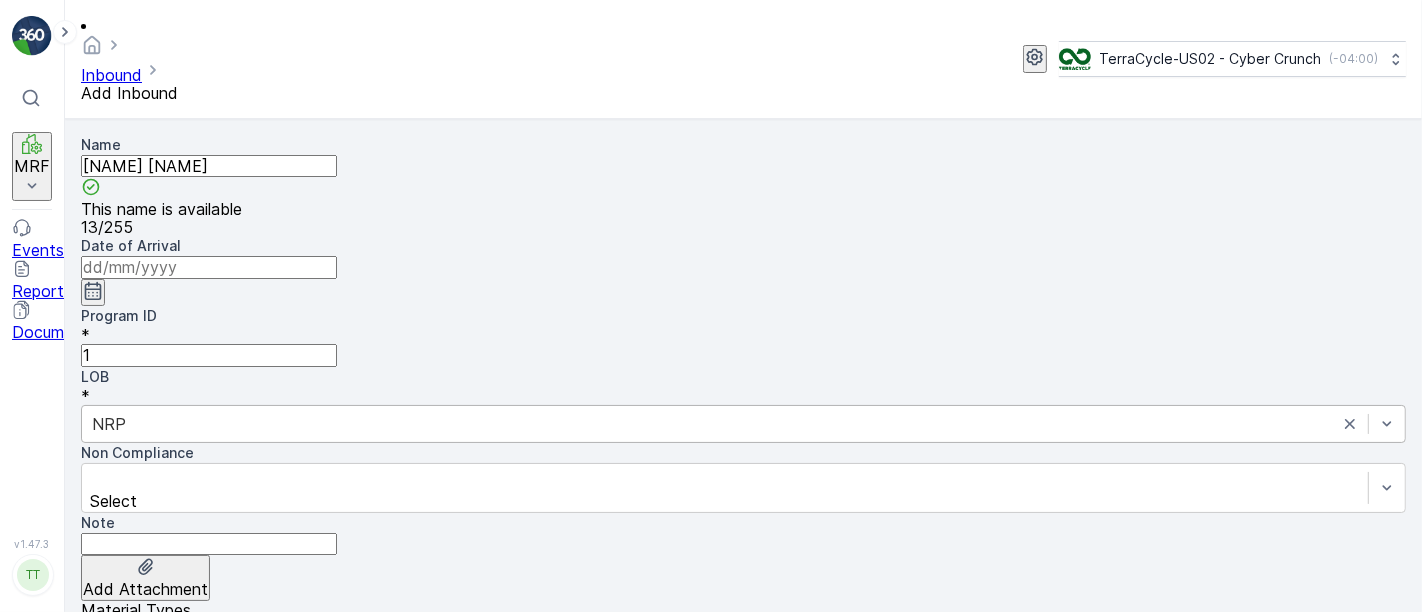 scroll, scrollTop: 0, scrollLeft: 0, axis: both 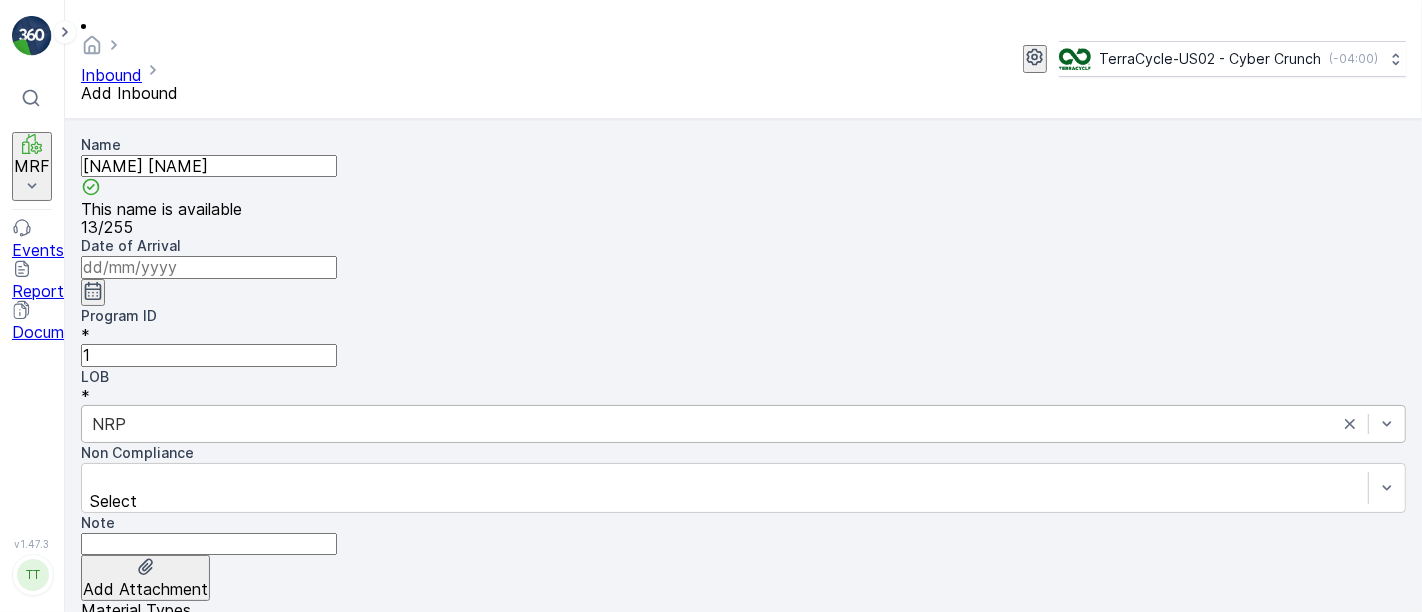click on "Submit" at bounding box center (162, 822) 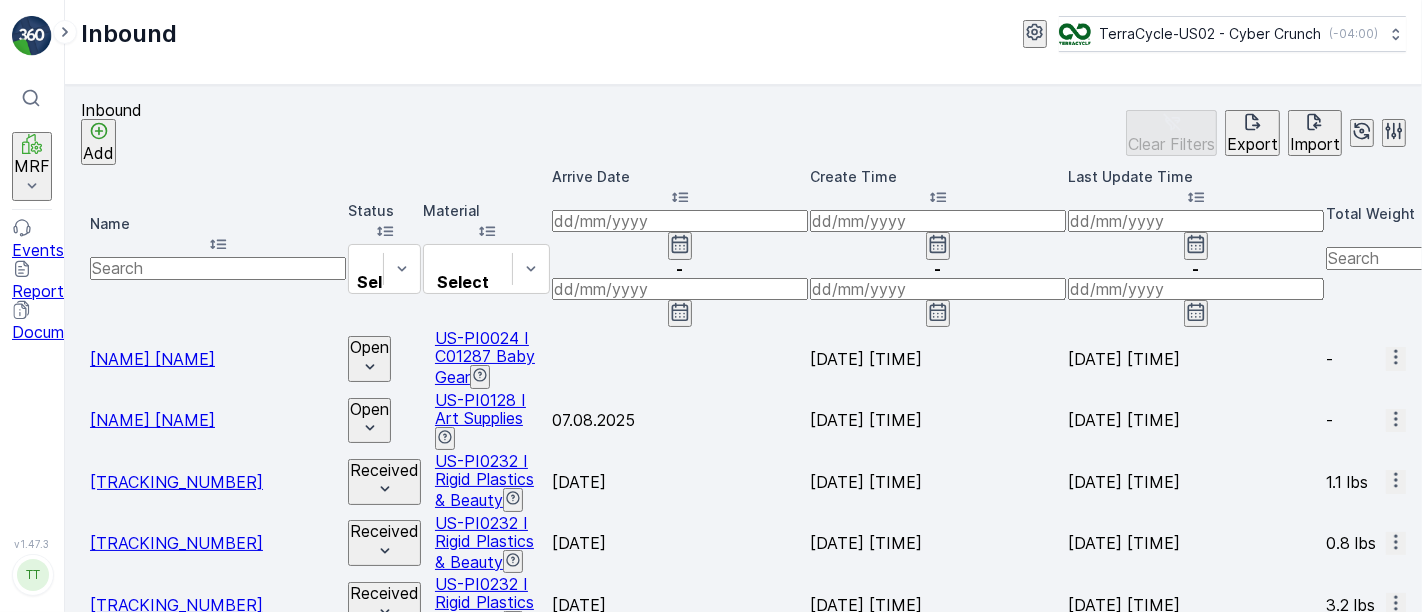 click on "TT" at bounding box center (33, 575) 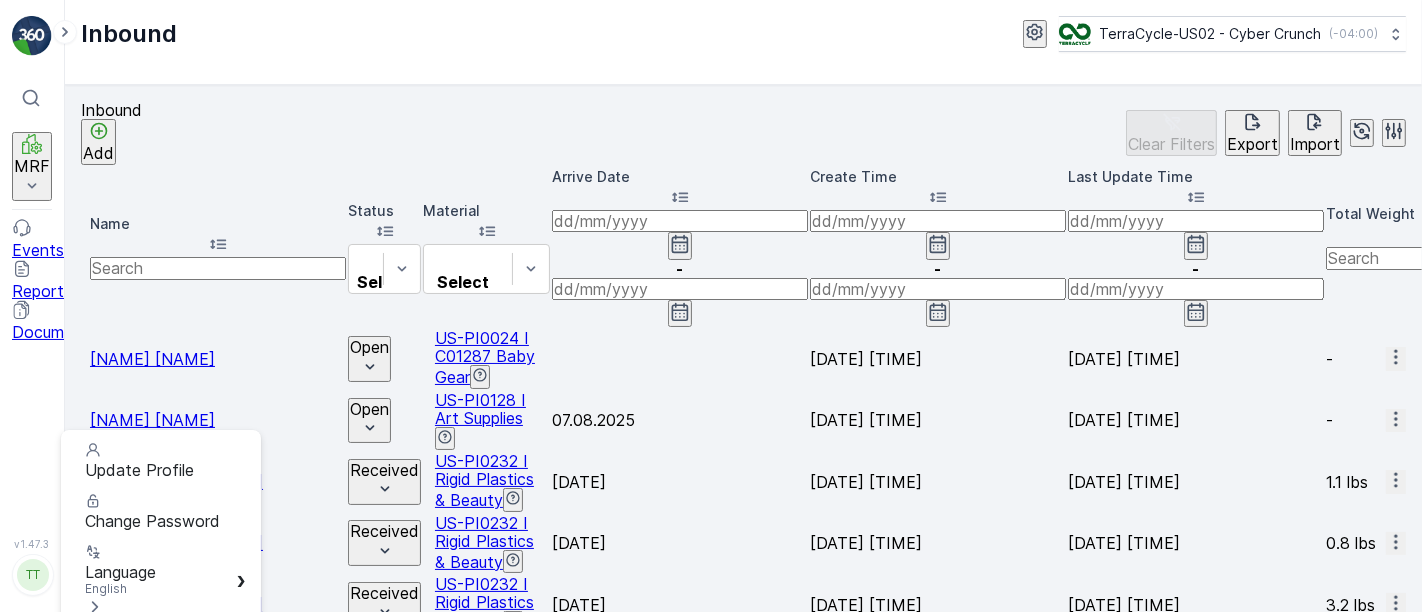 click on "Log Out" at bounding box center (115, 713) 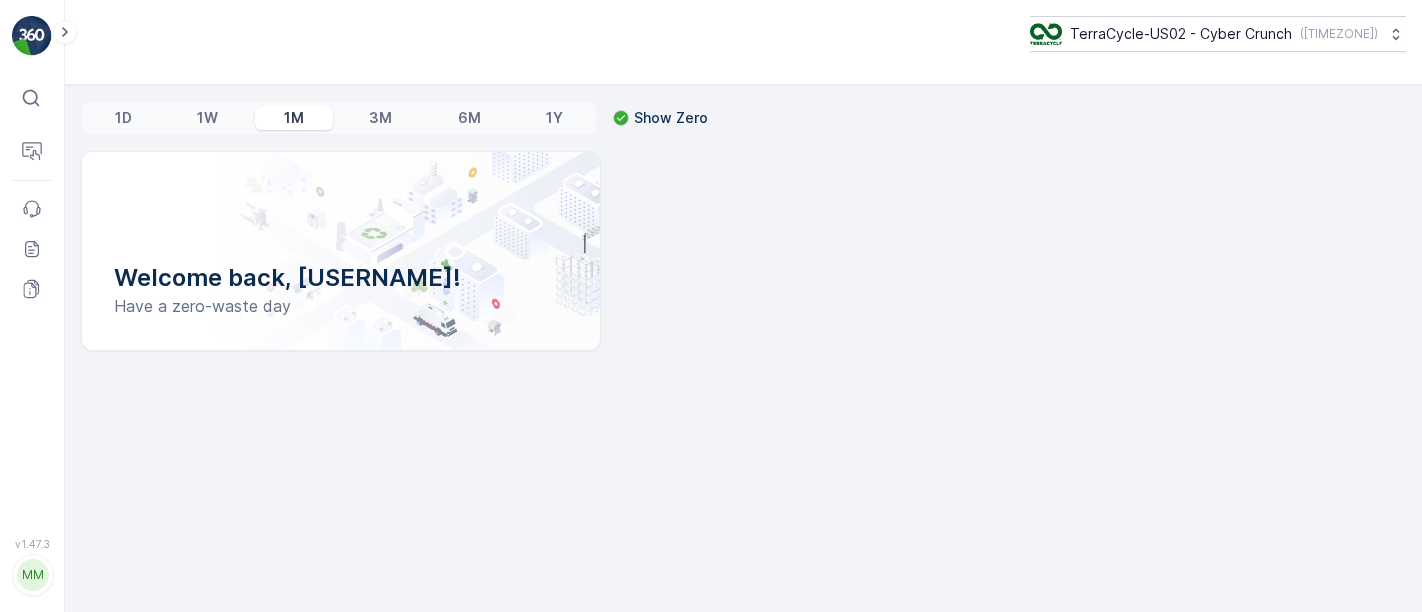 scroll, scrollTop: 0, scrollLeft: 0, axis: both 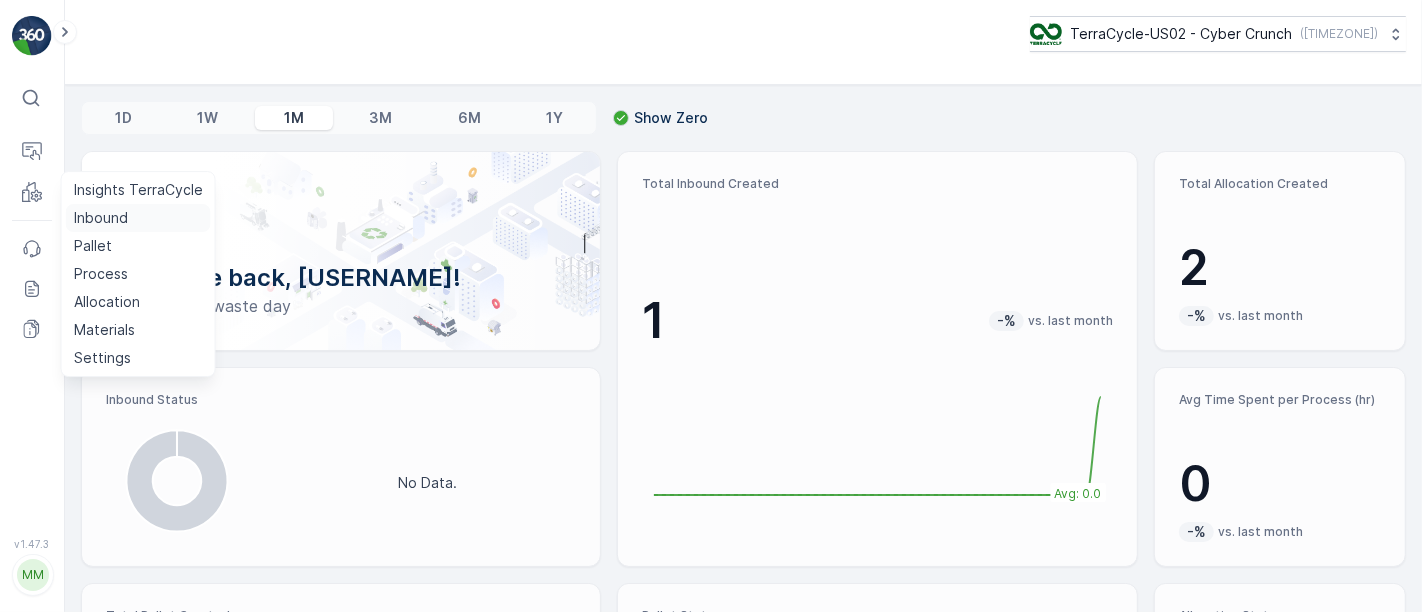 click on "Inbound" at bounding box center (101, 218) 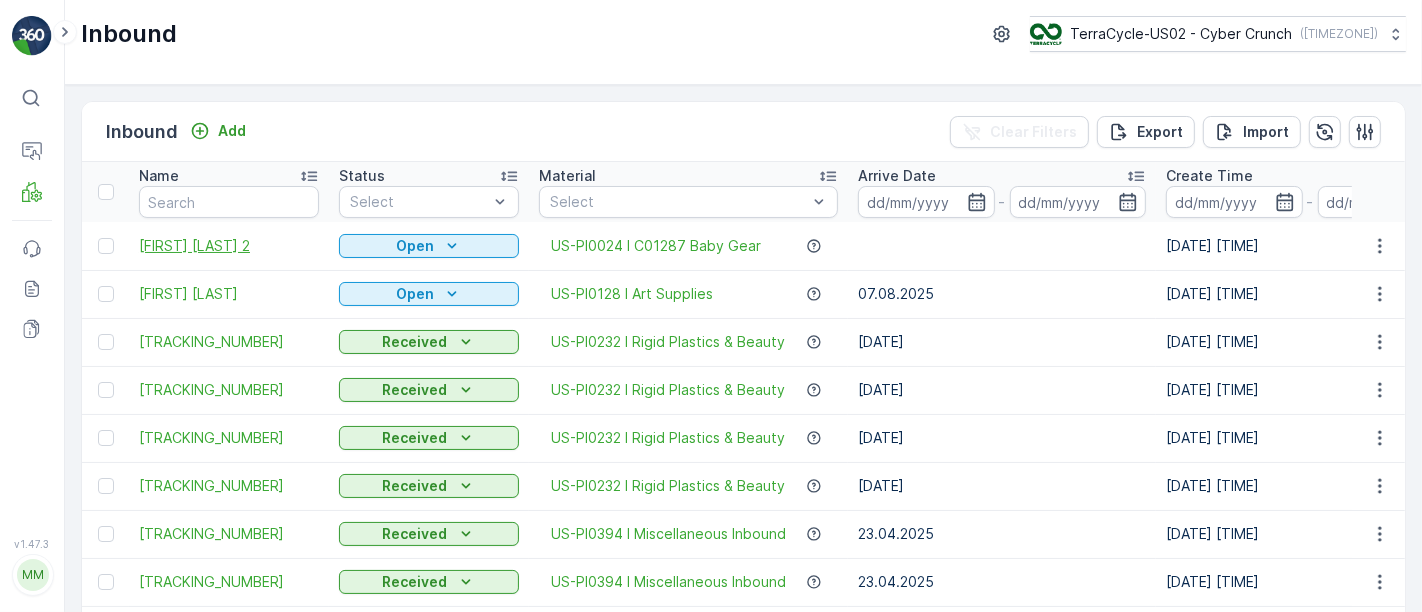click on "[FIRST] [LAST] 2" at bounding box center [229, 246] 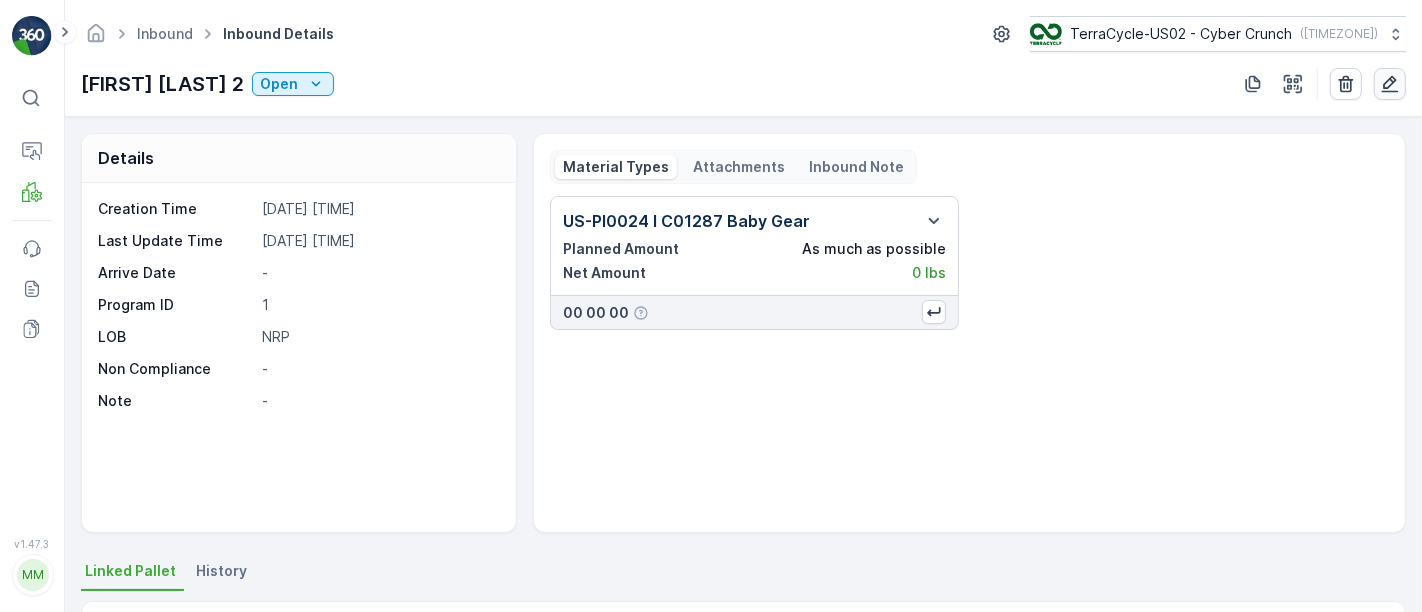 click 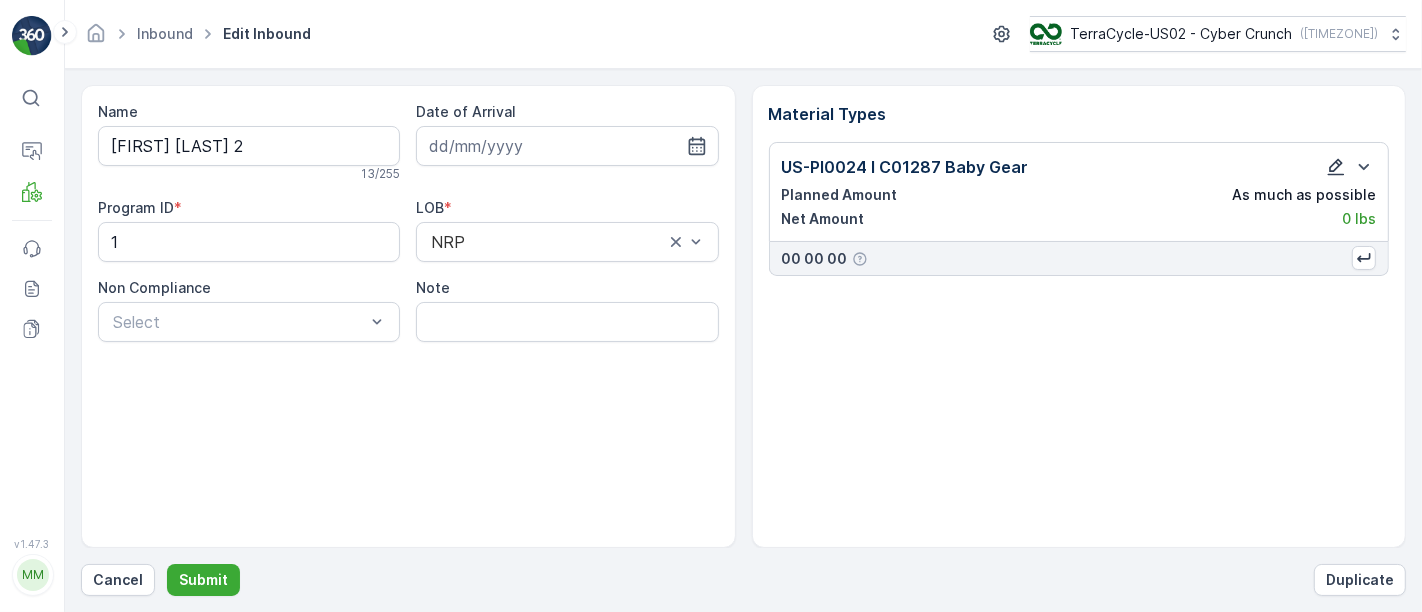 click 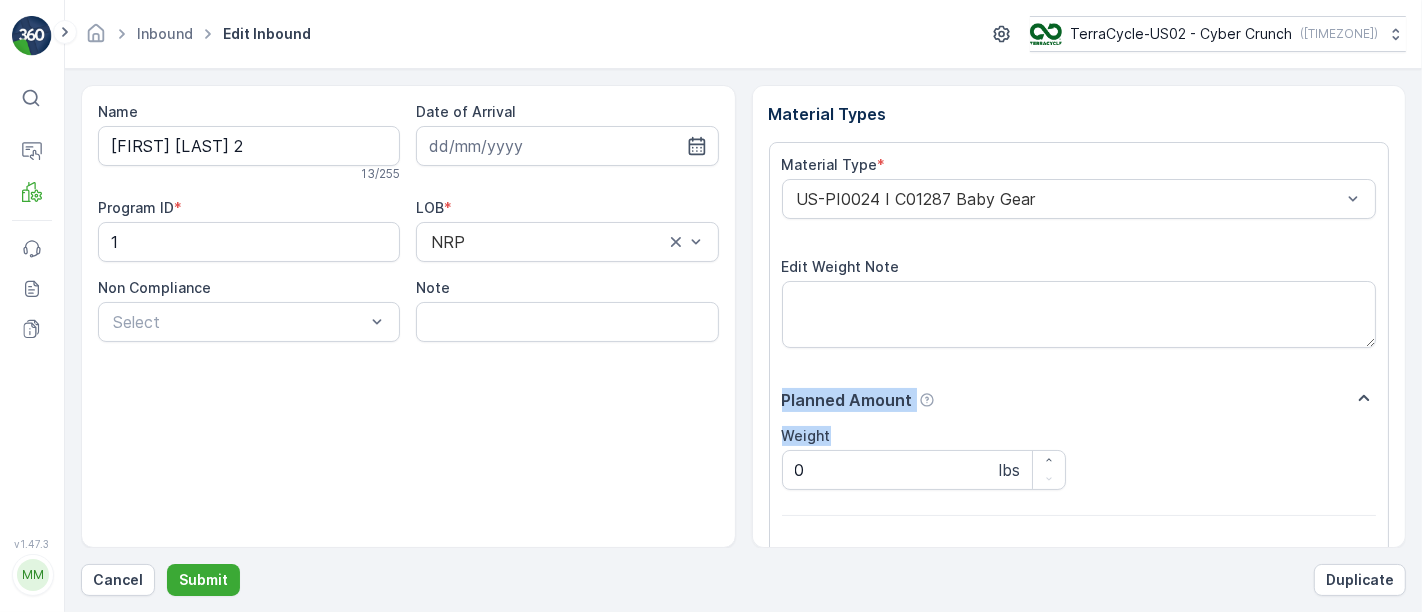 drag, startPoint x: 1405, startPoint y: 344, endPoint x: 1414, endPoint y: 476, distance: 132.30646 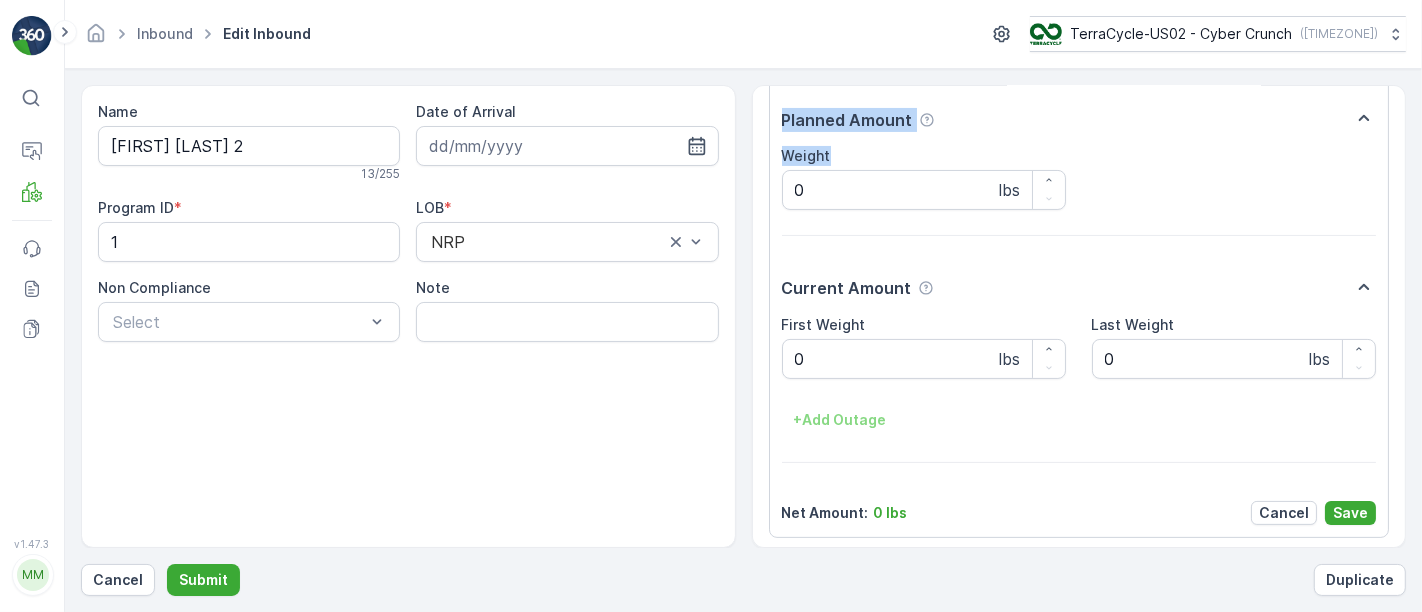scroll, scrollTop: 284, scrollLeft: 0, axis: vertical 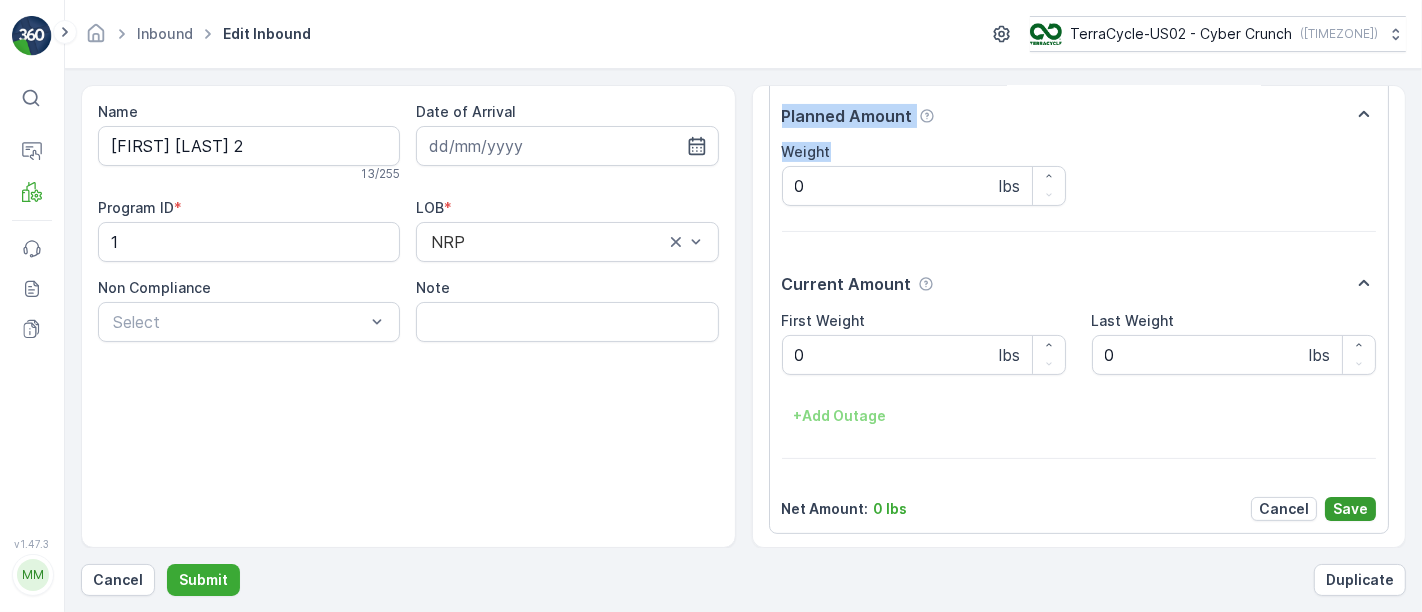 click on "Save" at bounding box center (1350, 509) 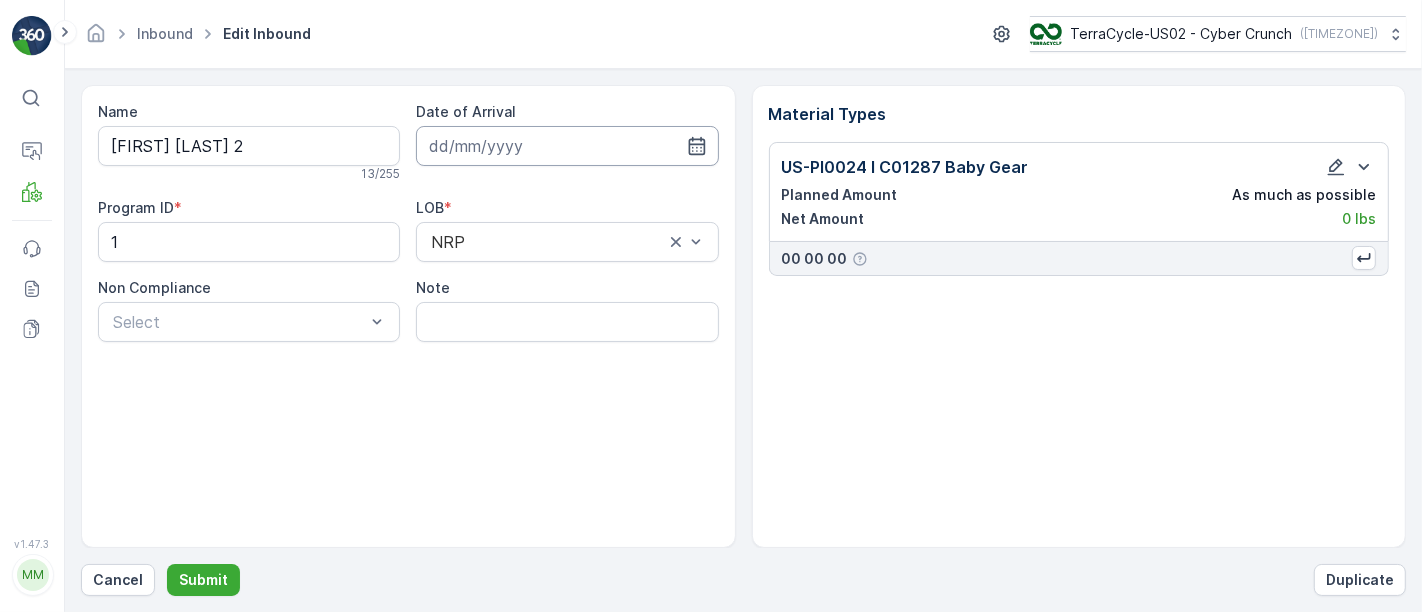 click at bounding box center [567, 146] 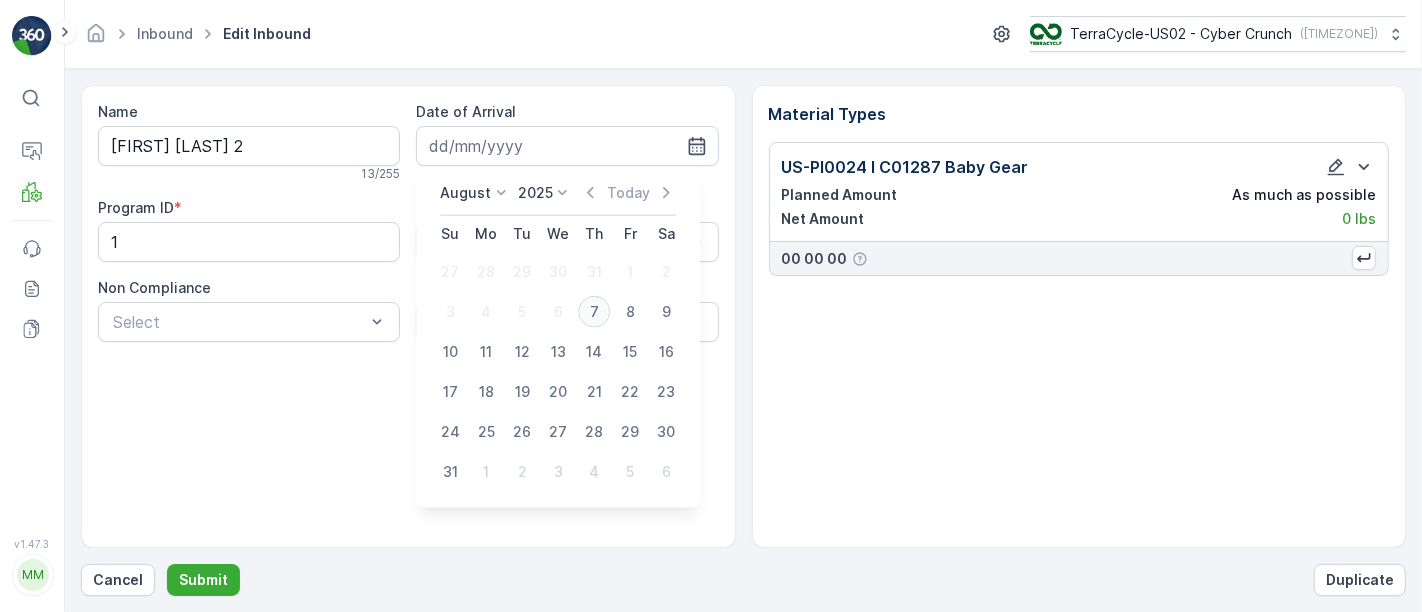 click on "7" at bounding box center (594, 312) 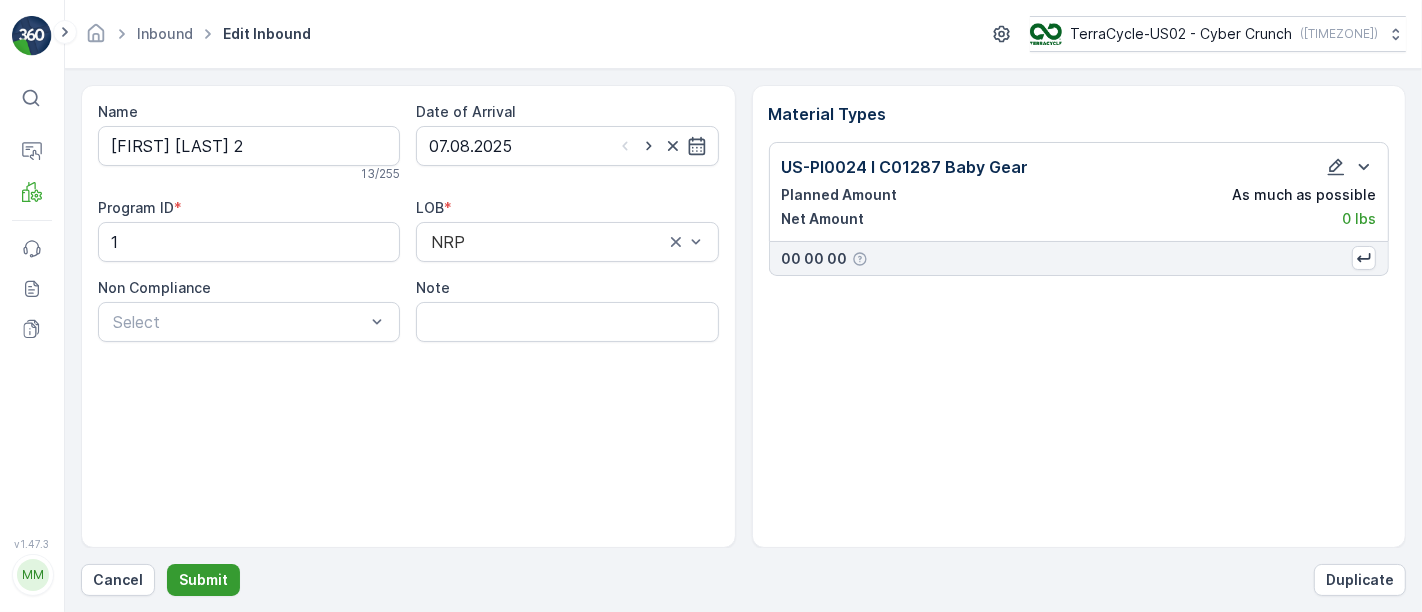 click on "Submit" at bounding box center [203, 580] 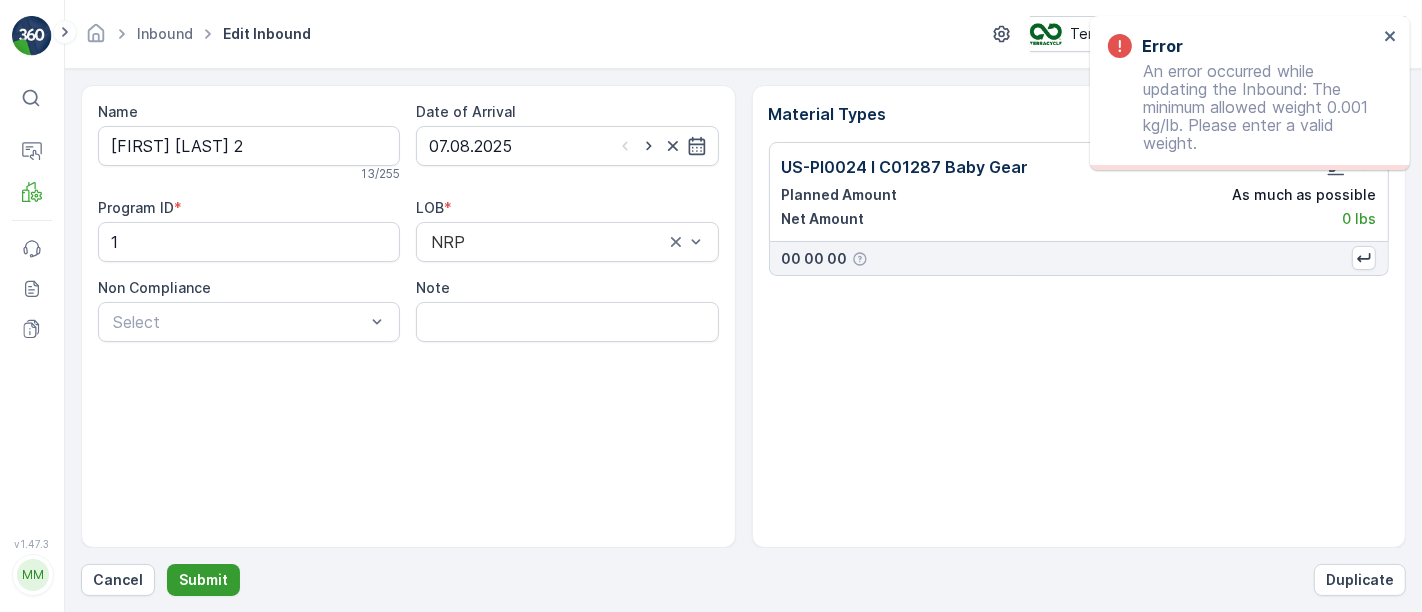 type 